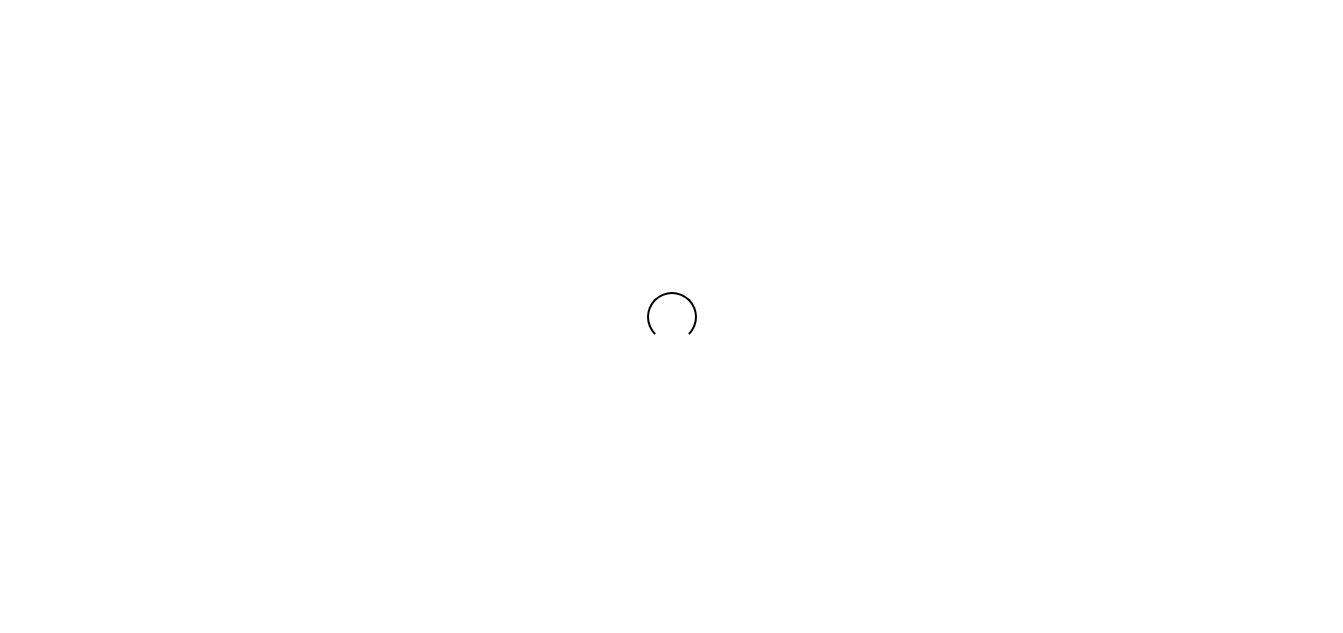 scroll, scrollTop: 0, scrollLeft: 0, axis: both 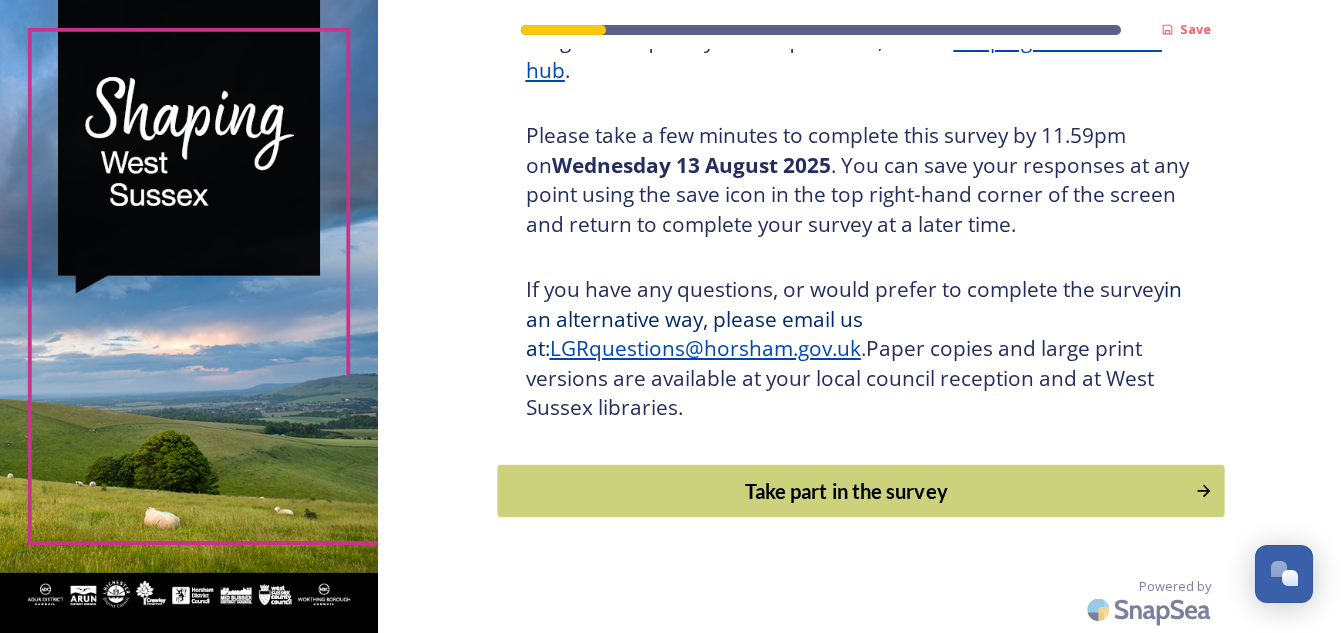 click on "Take part in the survey" at bounding box center [846, 491] 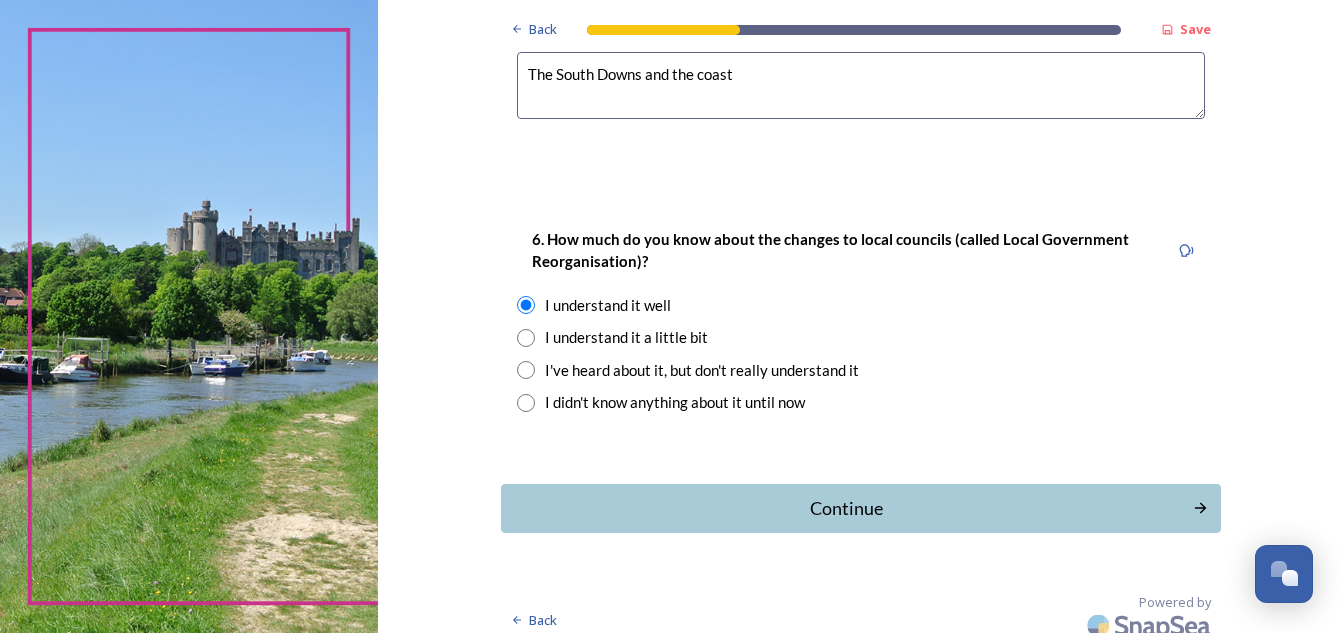 scroll, scrollTop: 1931, scrollLeft: 0, axis: vertical 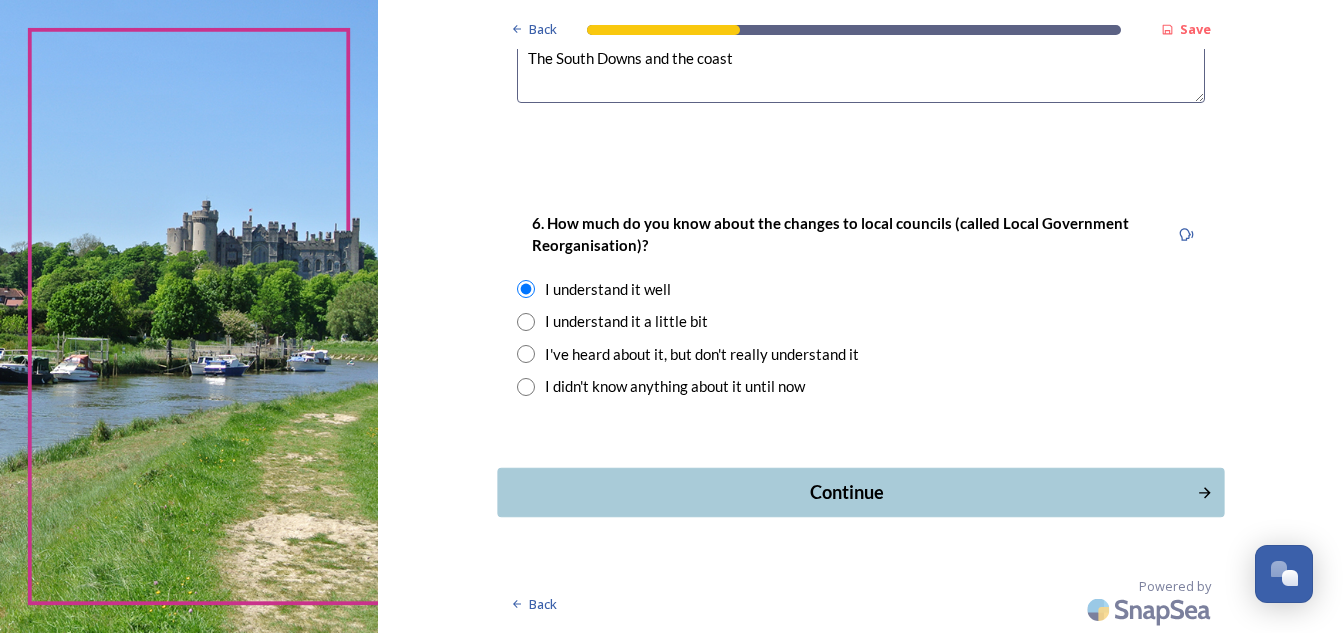 click on "Continue" at bounding box center (846, 492) 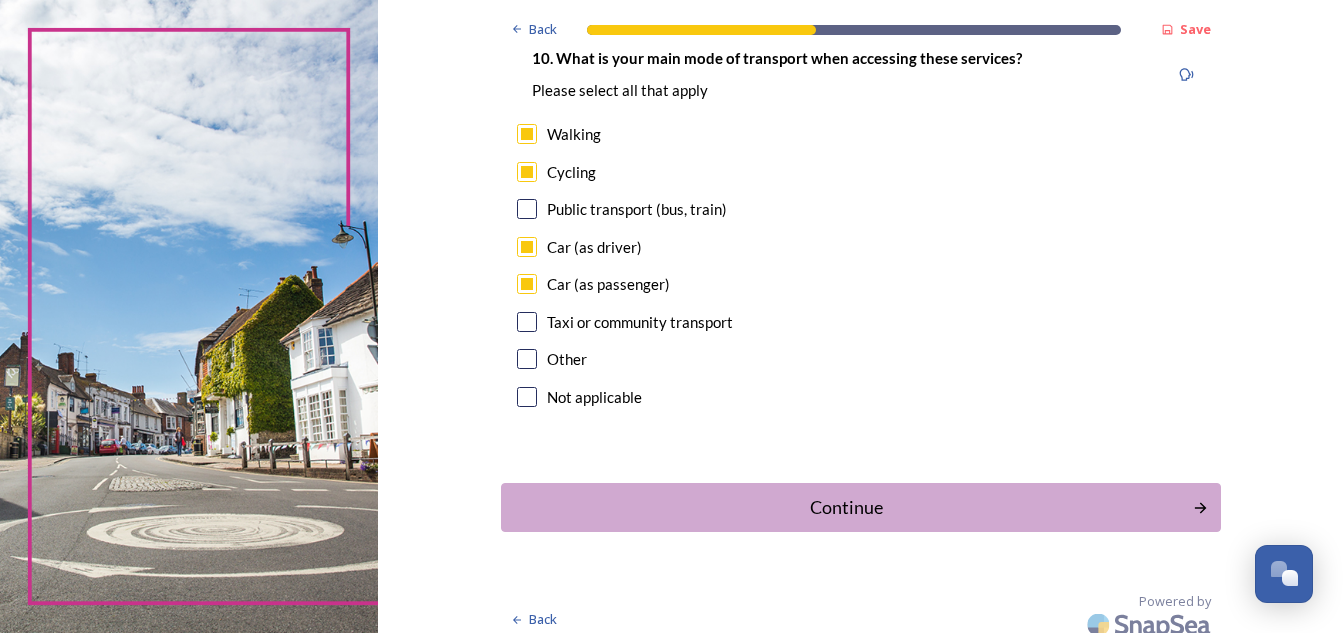 scroll, scrollTop: 1899, scrollLeft: 0, axis: vertical 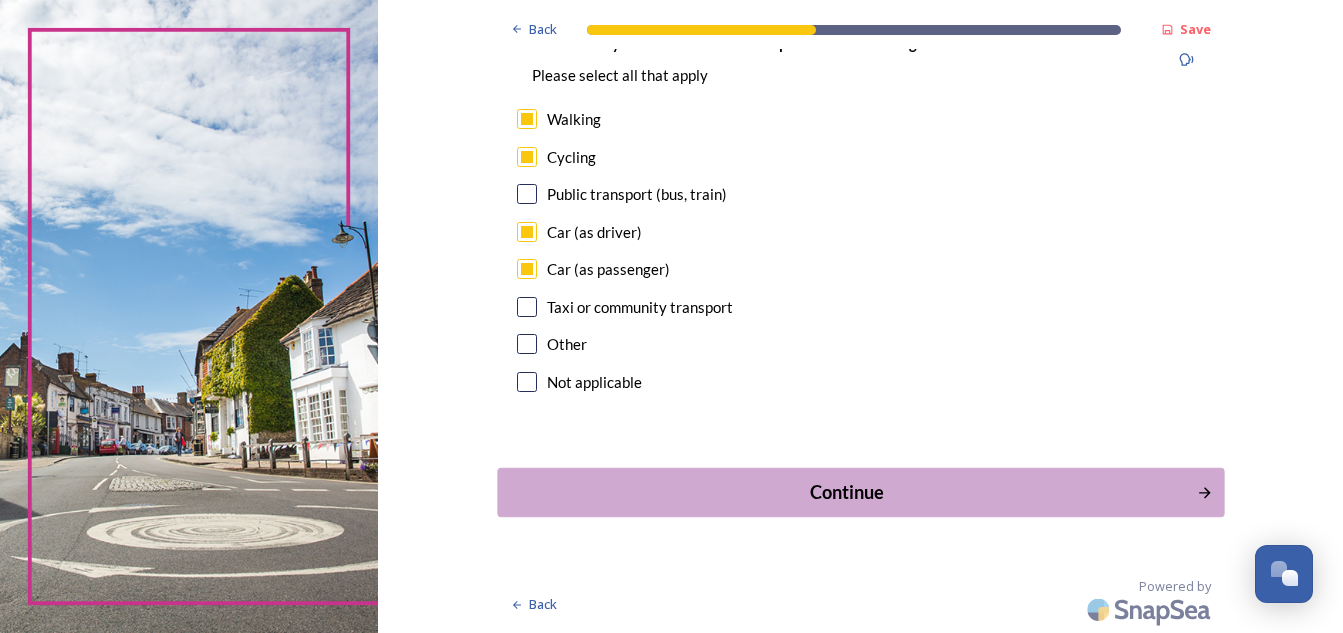 click on "Continue" at bounding box center [846, 492] 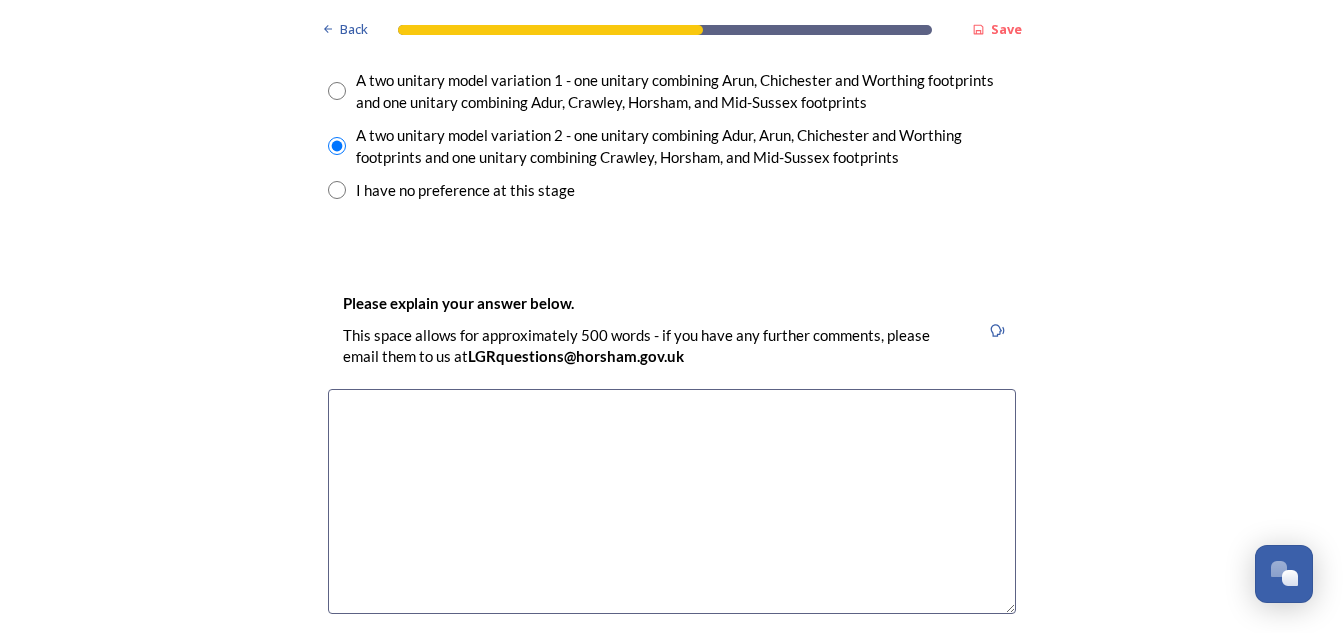 scroll, scrollTop: 2957, scrollLeft: 0, axis: vertical 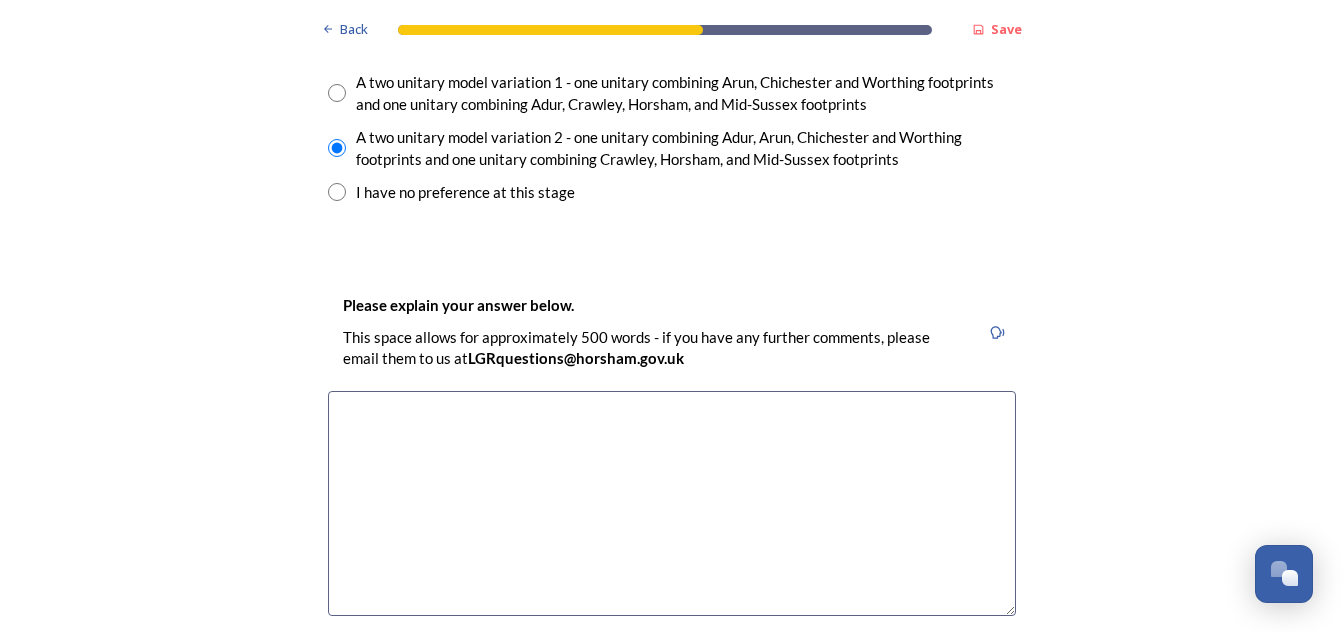 click at bounding box center [672, 503] 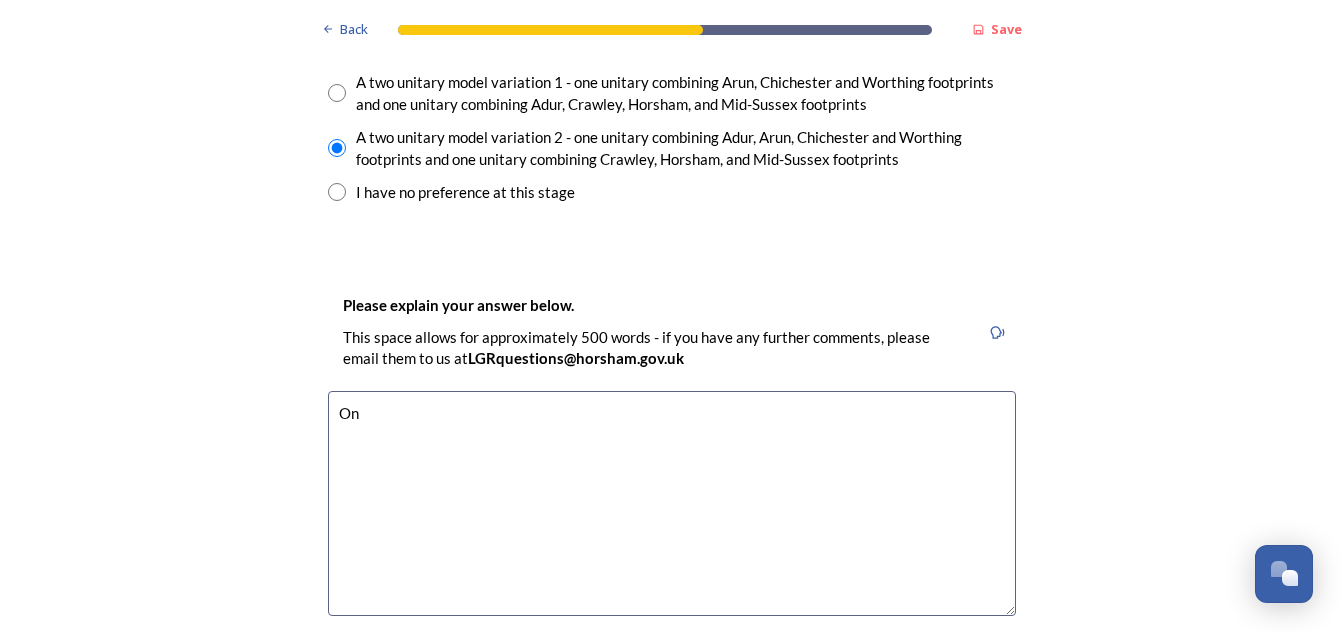 type on "O" 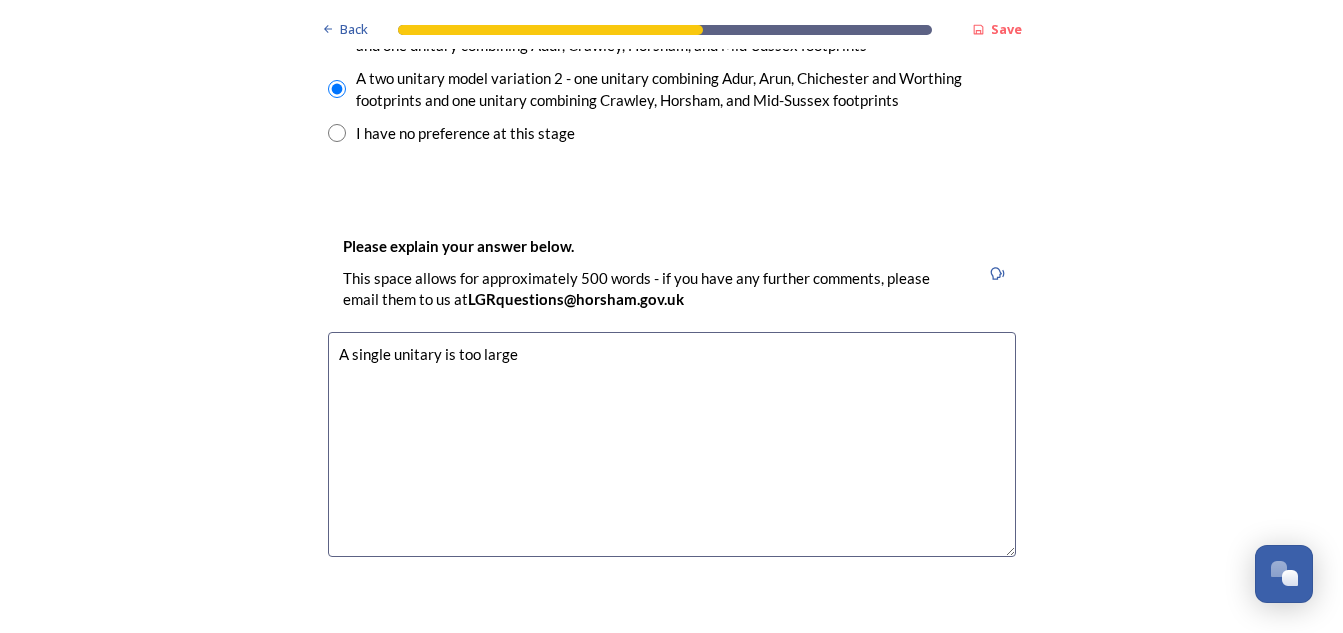 scroll, scrollTop: 3028, scrollLeft: 0, axis: vertical 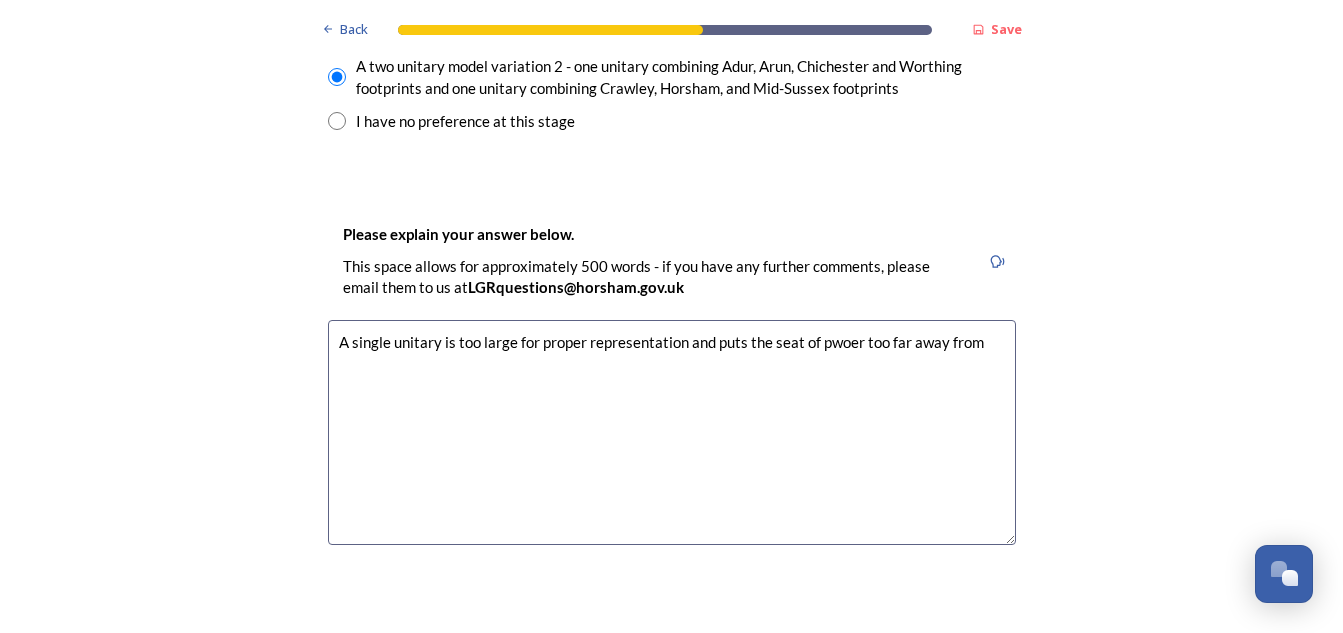 drag, startPoint x: 859, startPoint y: 346, endPoint x: 829, endPoint y: 347, distance: 30.016663 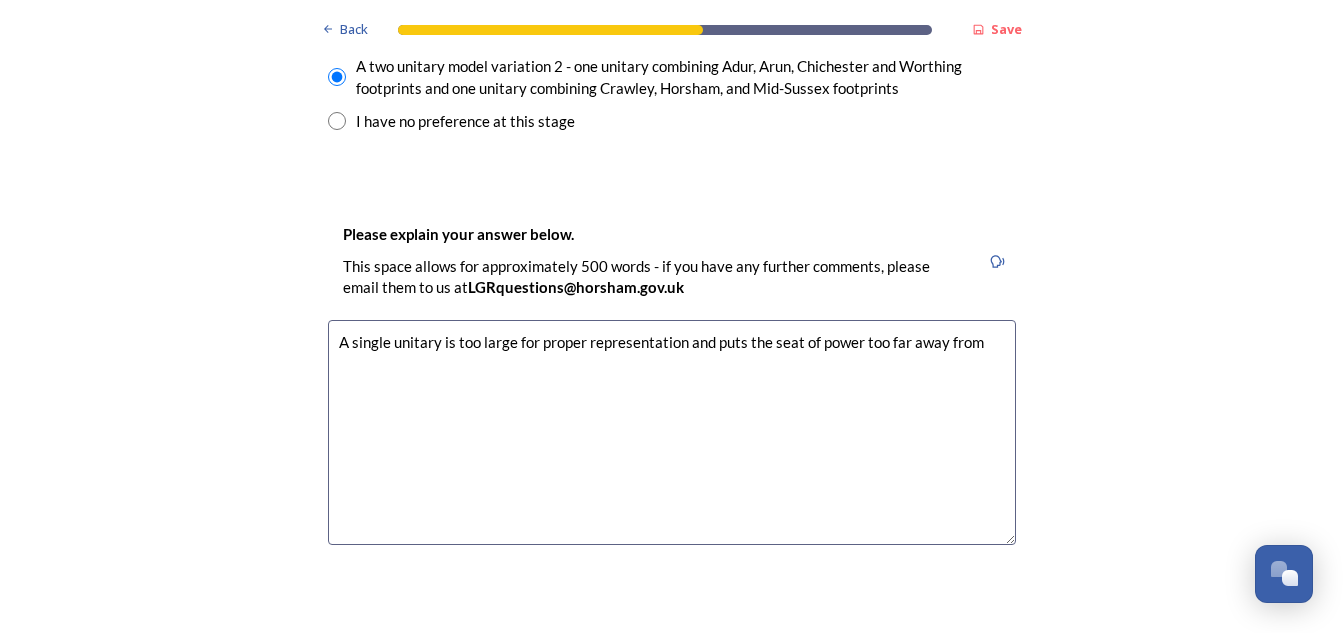 click on "A single unitary is too large for proper representation and puts the seat of power too far away from" at bounding box center (672, 432) 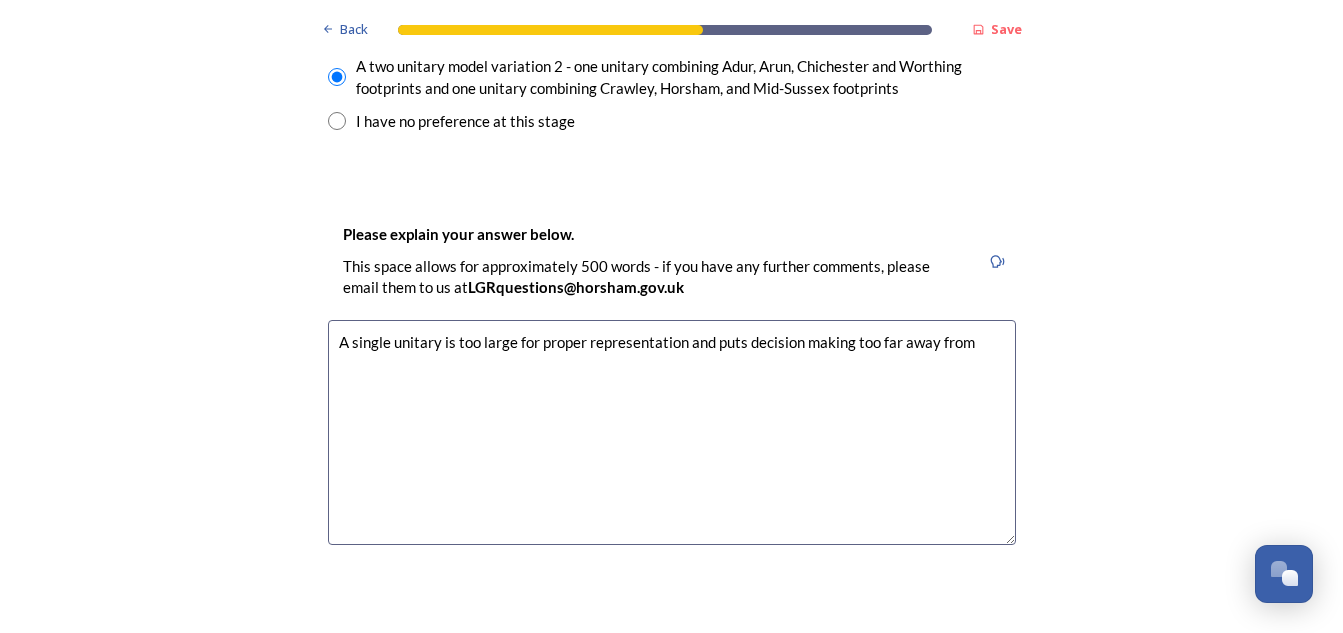 click on "A single unitary is too large for proper representation and puts decision making too far away from" at bounding box center [672, 432] 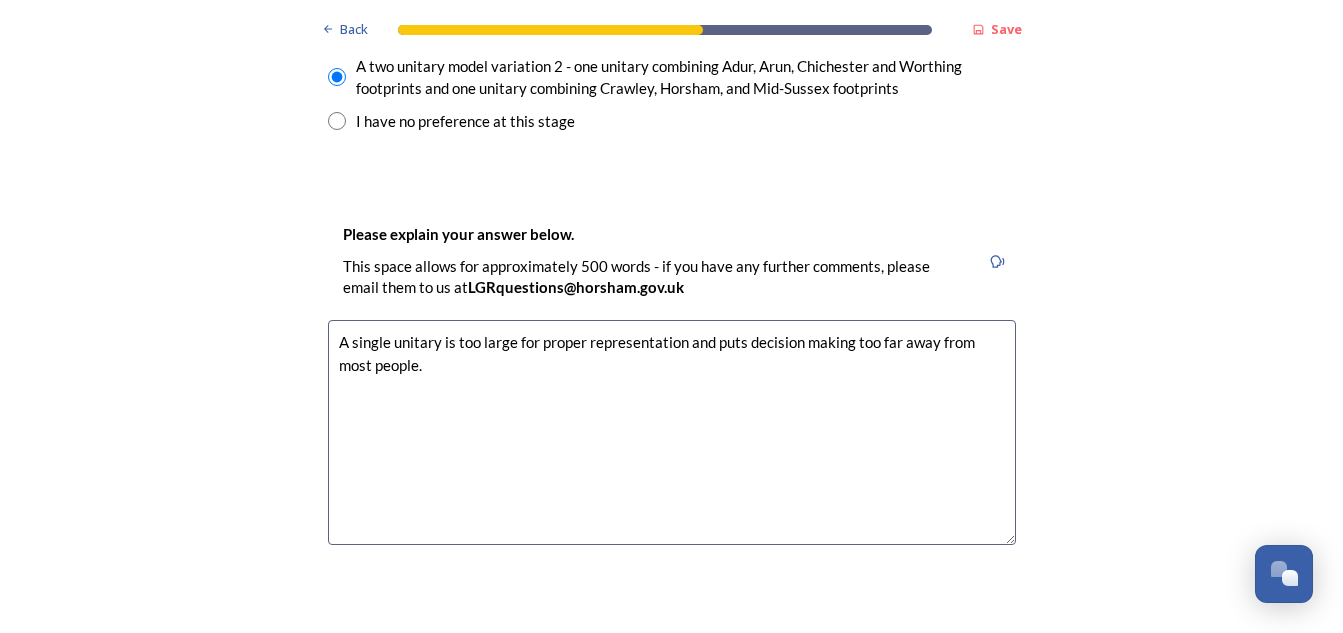 click on "A single unitary is too large for proper representation and puts decision making too far away from most people." at bounding box center (672, 432) 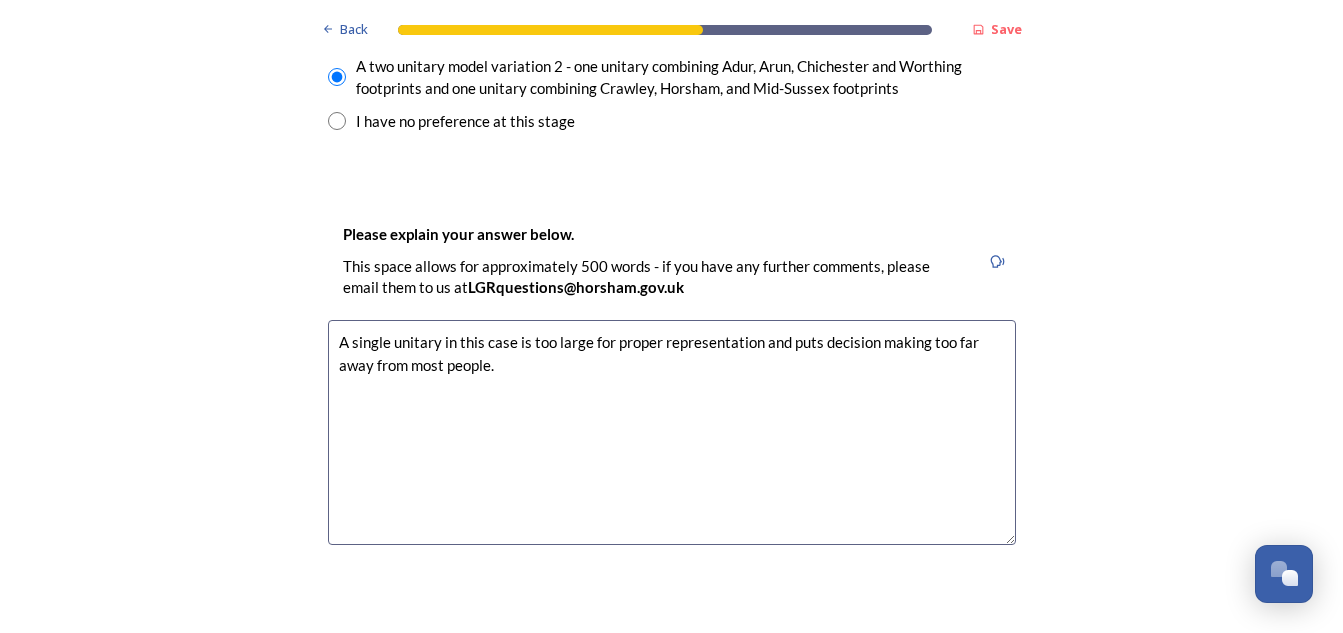 click on "A single unitary in this case is too large for proper representation and puts decision making too far away from most people." at bounding box center [672, 432] 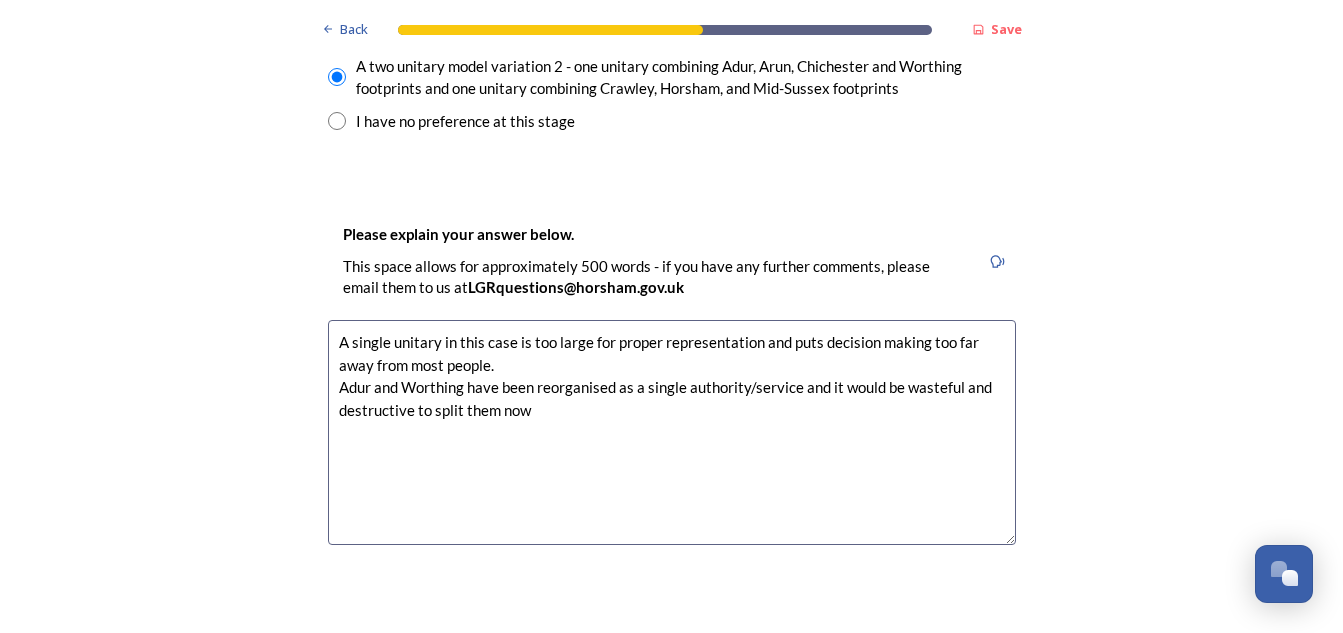 click on "A single unitary in this case is too large for proper representation and puts decision making too far away from most people.
Adur and Worthing have been reorganised as a single authority/service and it would be wasteful and destructive to split them now" at bounding box center (672, 432) 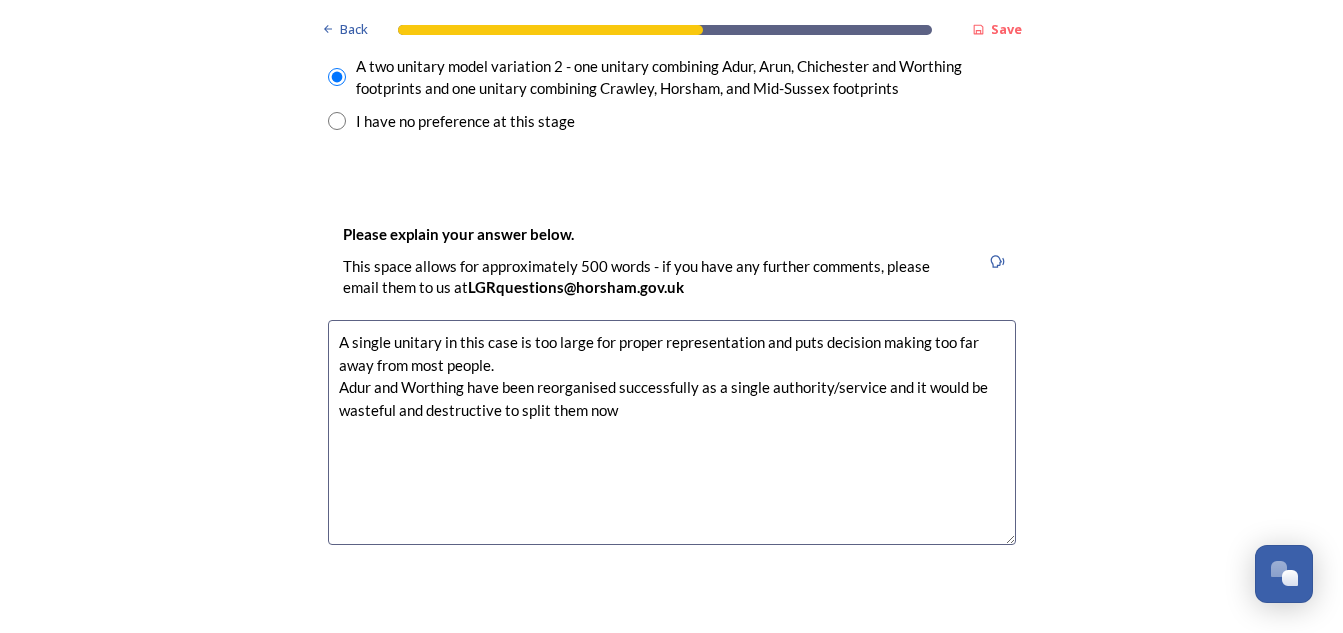 click on "A single unitary in this case is too large for proper representation and puts decision making too far away from most people.
Adur and Worthing have been reorganised successfully as a single authority/service and it would be wasteful and destructive to split them now" at bounding box center [672, 432] 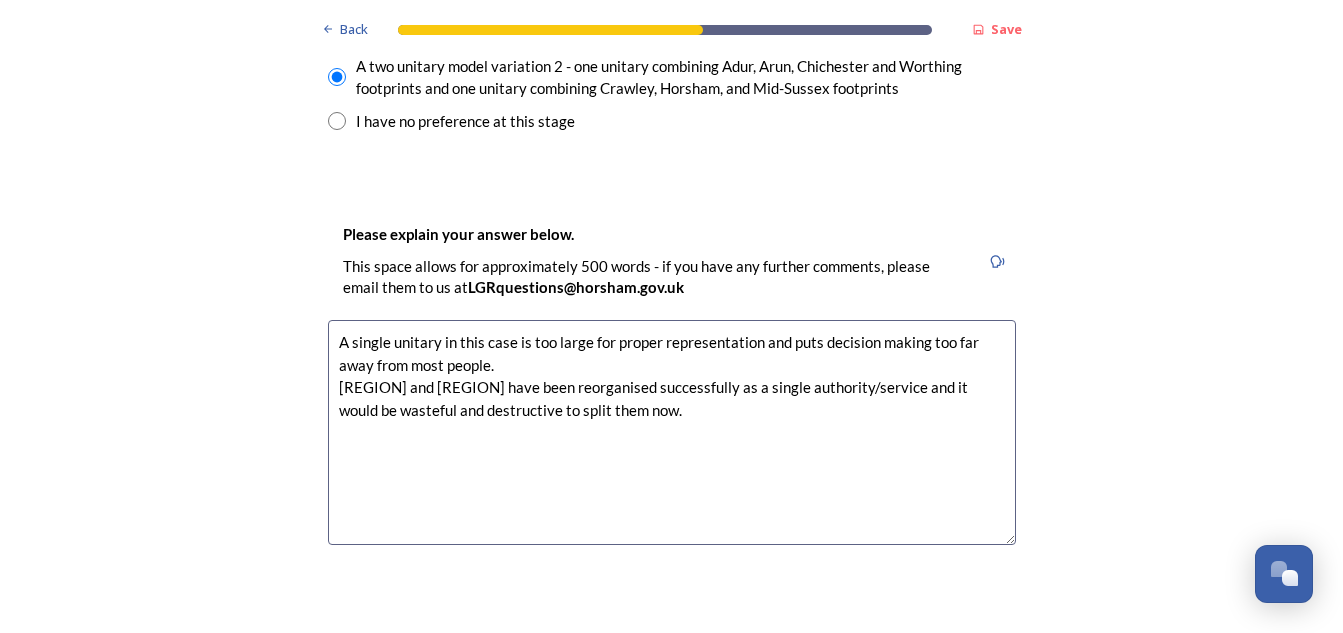 click on "A single unitary in this case is too large for proper representation and puts decision making too far away from most people.
[REGION] and [REGION] have been reorganised successfully as a single authority/service and it would be wasteful and destructive to split them now." at bounding box center [672, 432] 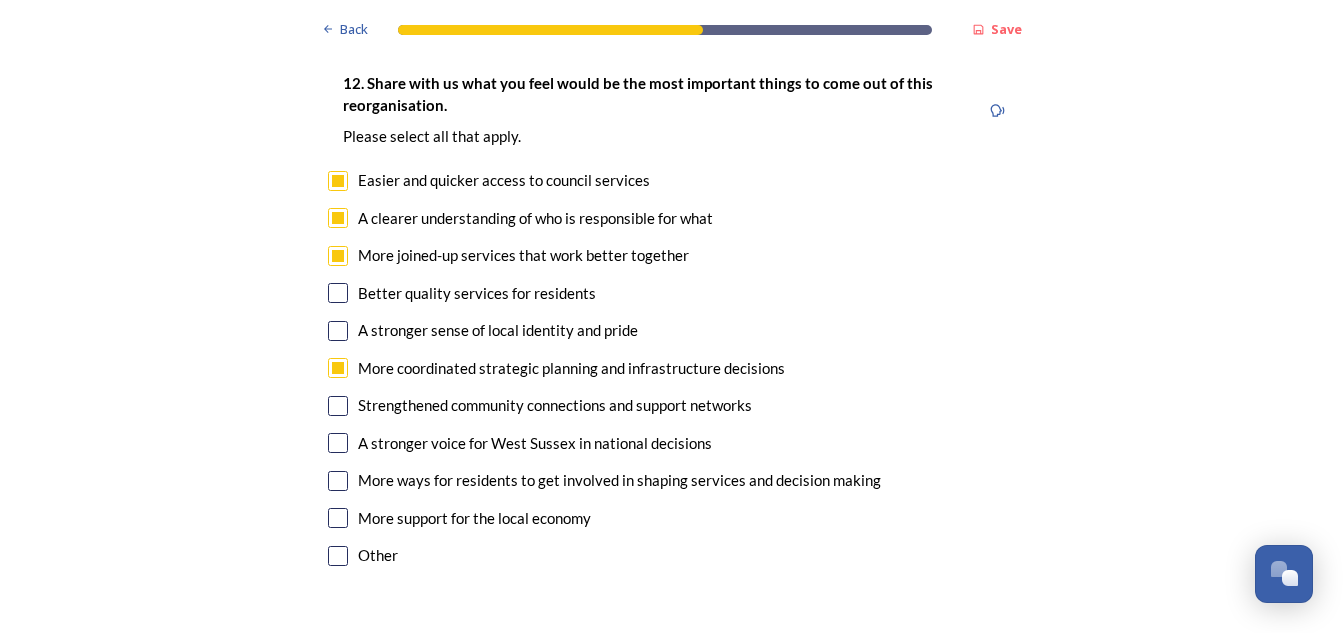 scroll, scrollTop: 3614, scrollLeft: 0, axis: vertical 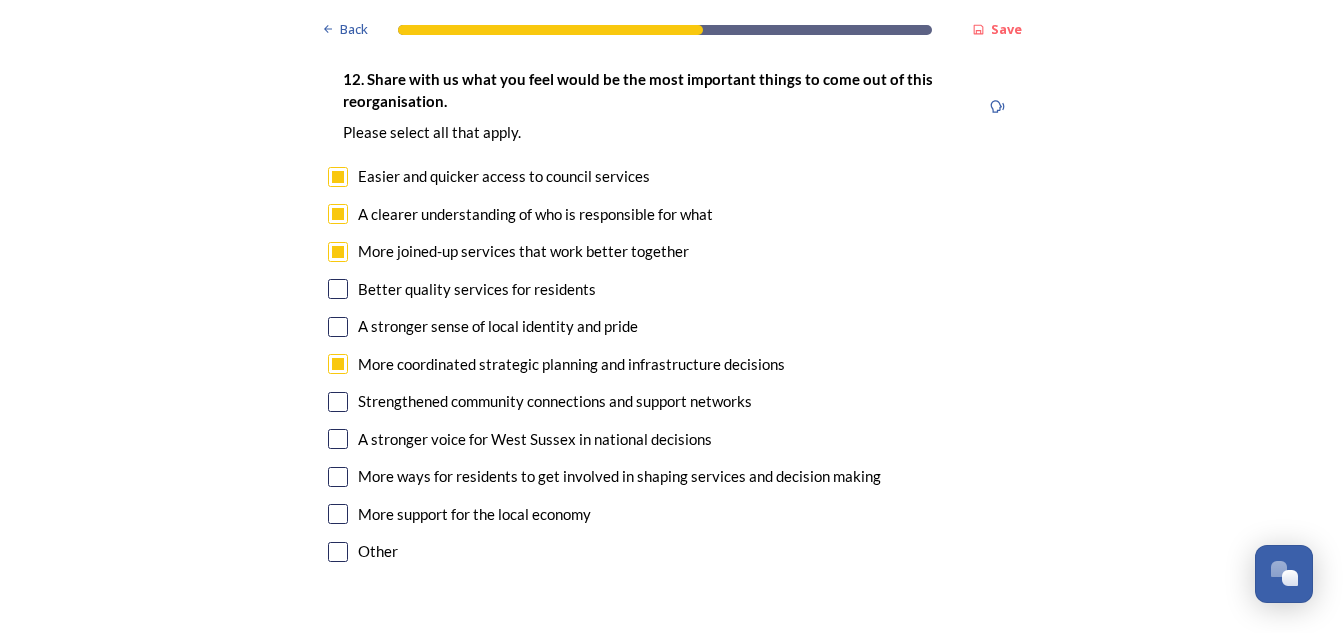type on "A single unitary in this case is too large for proper representation and puts decision making too far away from most people.
[REGION] and [REGION] have been reorganised successfully as a single authority/service and it would be wasteful and destructive to split them now." 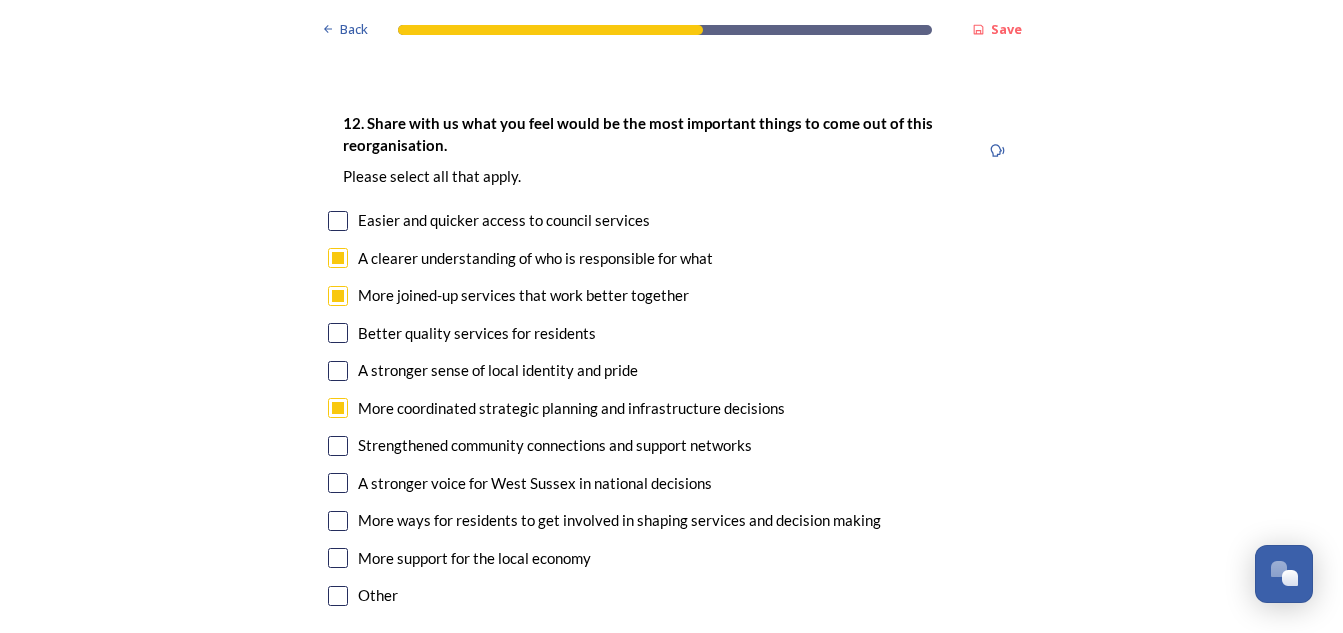 scroll, scrollTop: 3558, scrollLeft: 0, axis: vertical 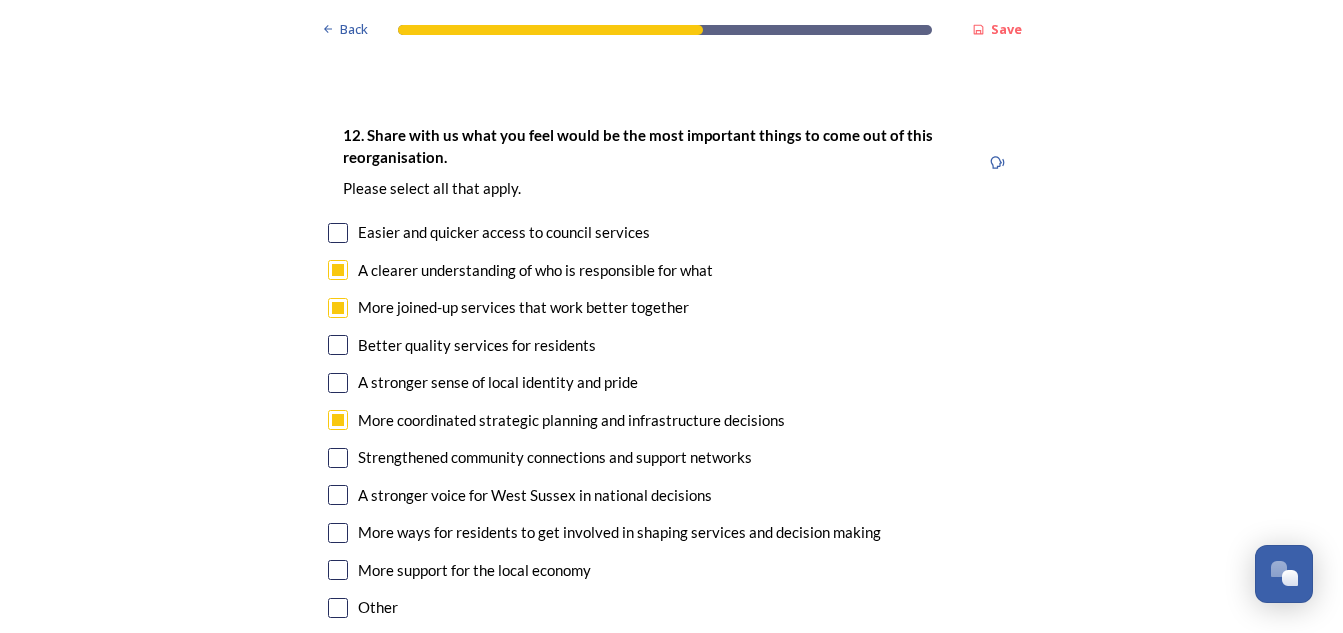 click at bounding box center (338, 420) 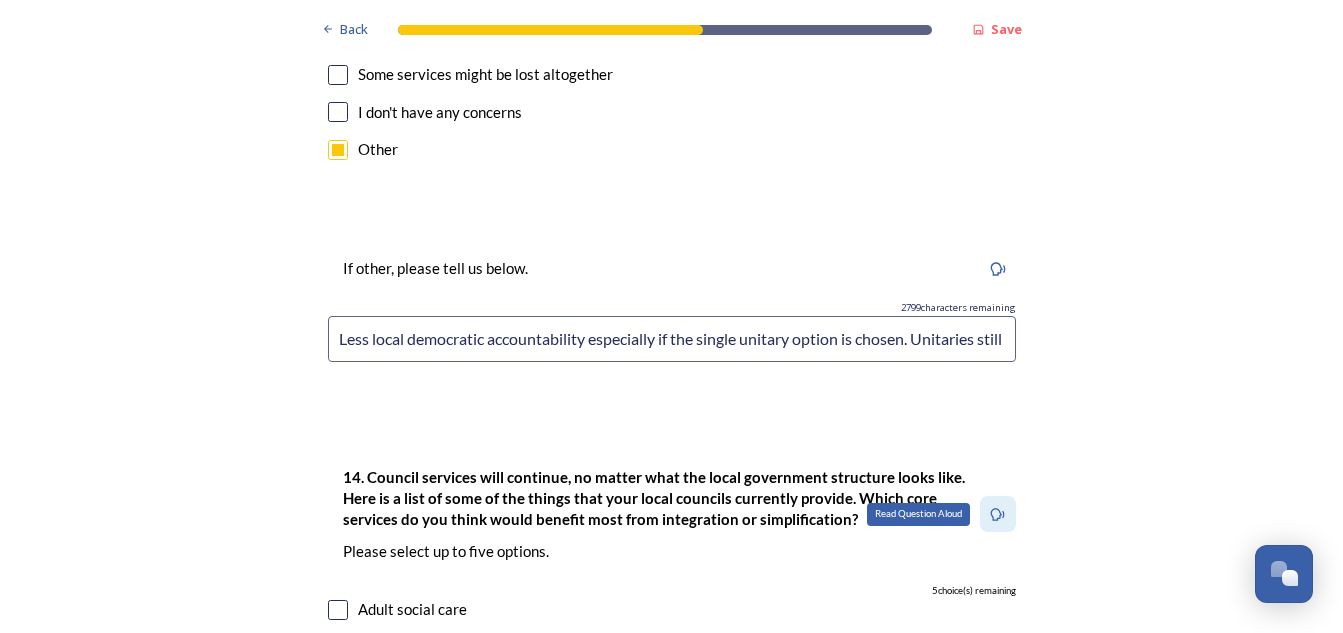 scroll, scrollTop: 4532, scrollLeft: 0, axis: vertical 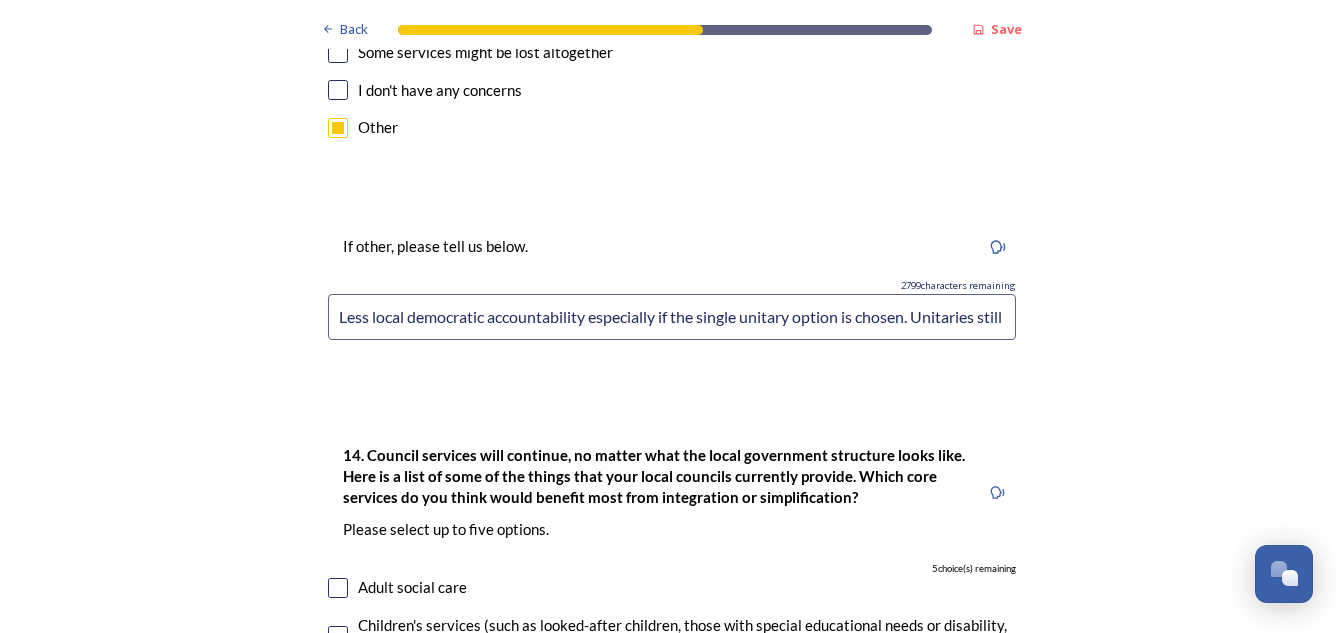 click on "Less local democratic accountability especially if the single unitary option is chosen. Unitaries still not being funded adequately and still carrying debt so residents don't feel any real improvement." at bounding box center (672, 317) 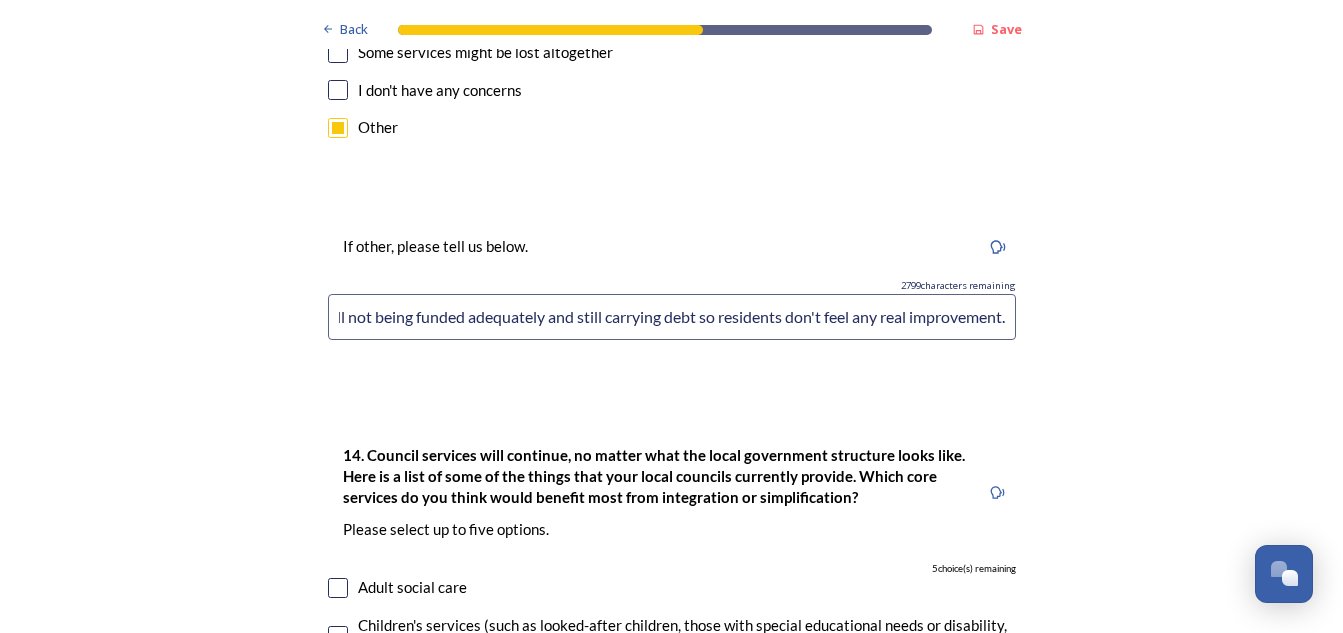 scroll, scrollTop: 0, scrollLeft: 676, axis: horizontal 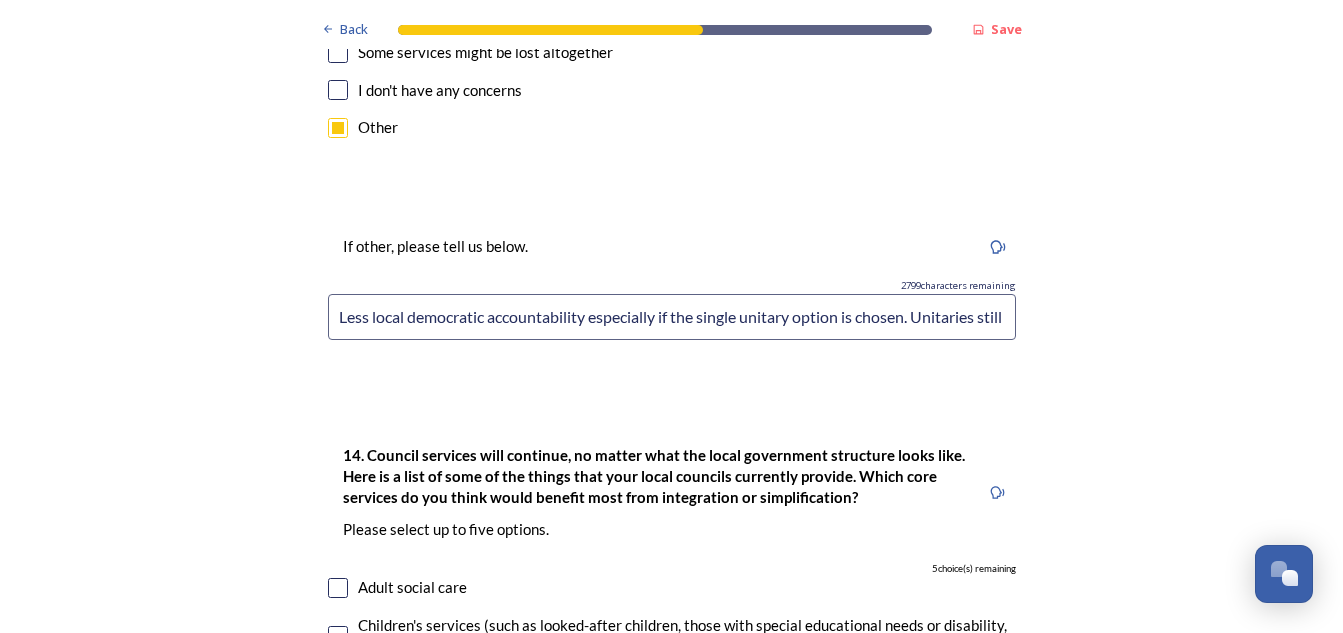 click on "Back Save Prioritising future services As explained on our  Shaping West Sussex hub , Local Government Reorganisation for West Sussex means that the county, district and borough councils will be replaced with one, or more than one, single-tier council (referred to as a unitary council) to deliver all your services.  Options currently being explored within West Sussex are detailed on our  hub , but map visuals can be found below. A single county unitary , bringing the County Council and all seven District and Borough Councils services together to form a new unitary council for West Sussex. Single unitary model (You can enlarge this map by clicking on the square expand icon in the top right of the image) Two unitary option, variation 1  -   one unitary combining Arun, Chichester and Worthing footprints and one unitary combining Adur, Crawley, Horsham, and Mid-Sussex footprints. Two unitary model variation 1 (You can enlarge this map by clicking on the square expand icon in the top right of the image) * Other 5" at bounding box center [671, -986] 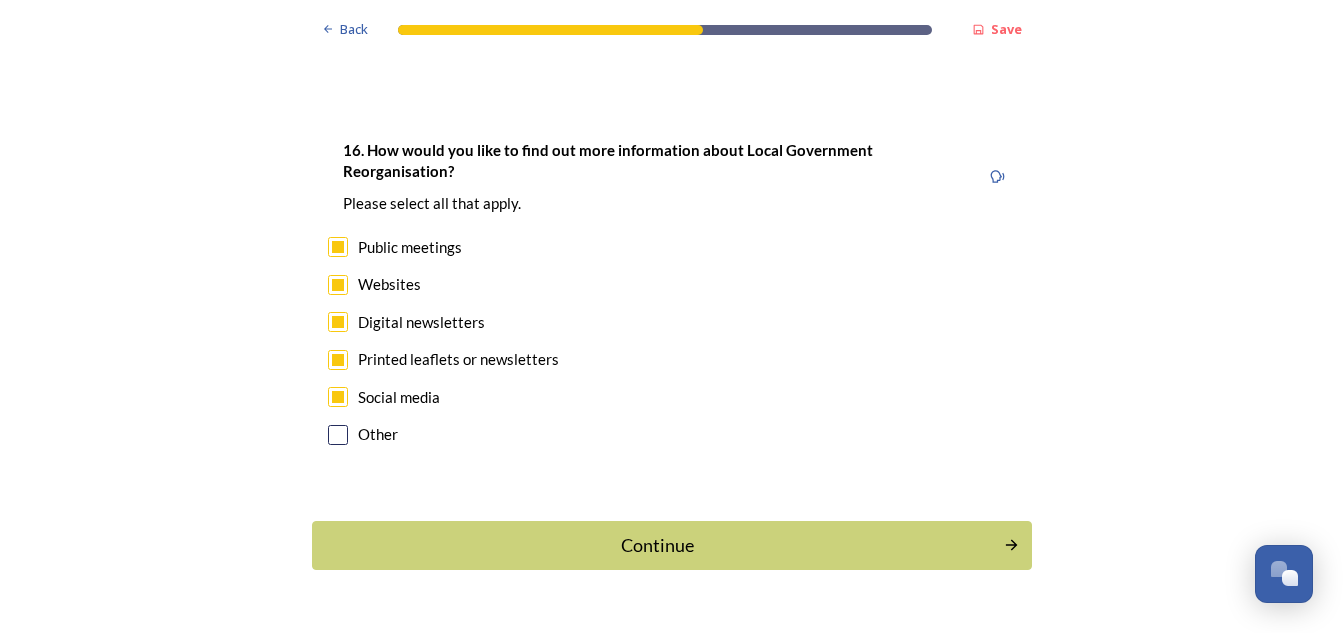 scroll, scrollTop: 6450, scrollLeft: 0, axis: vertical 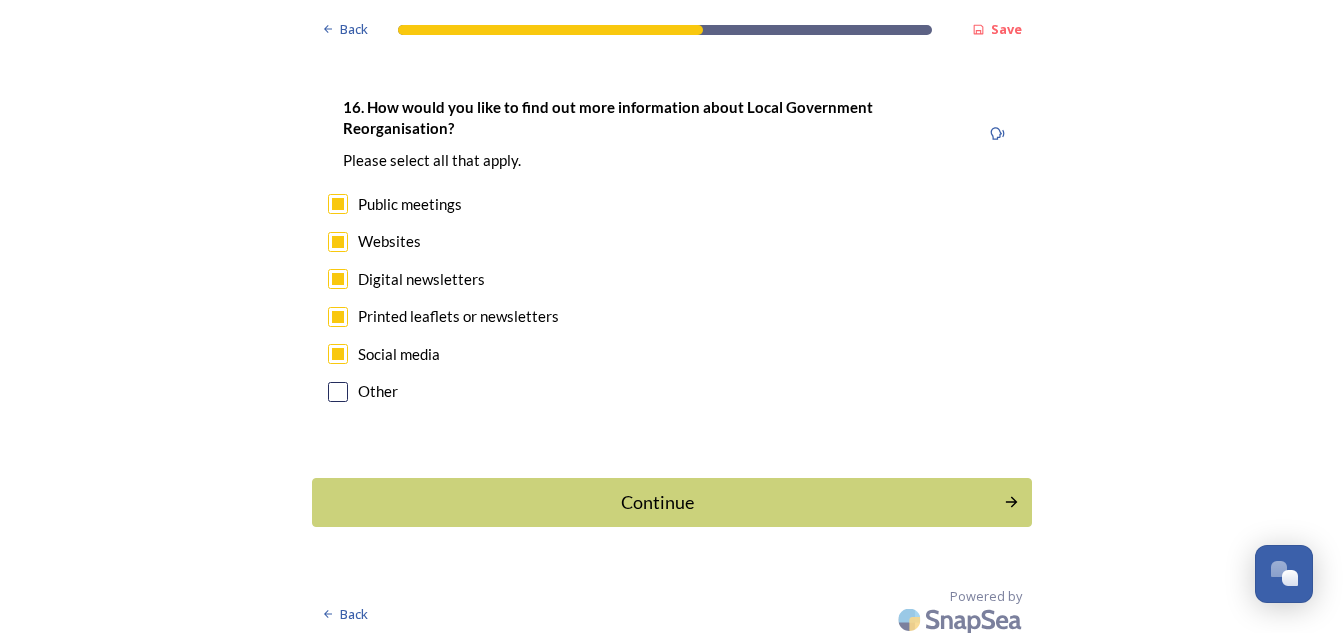 click at bounding box center (338, 204) 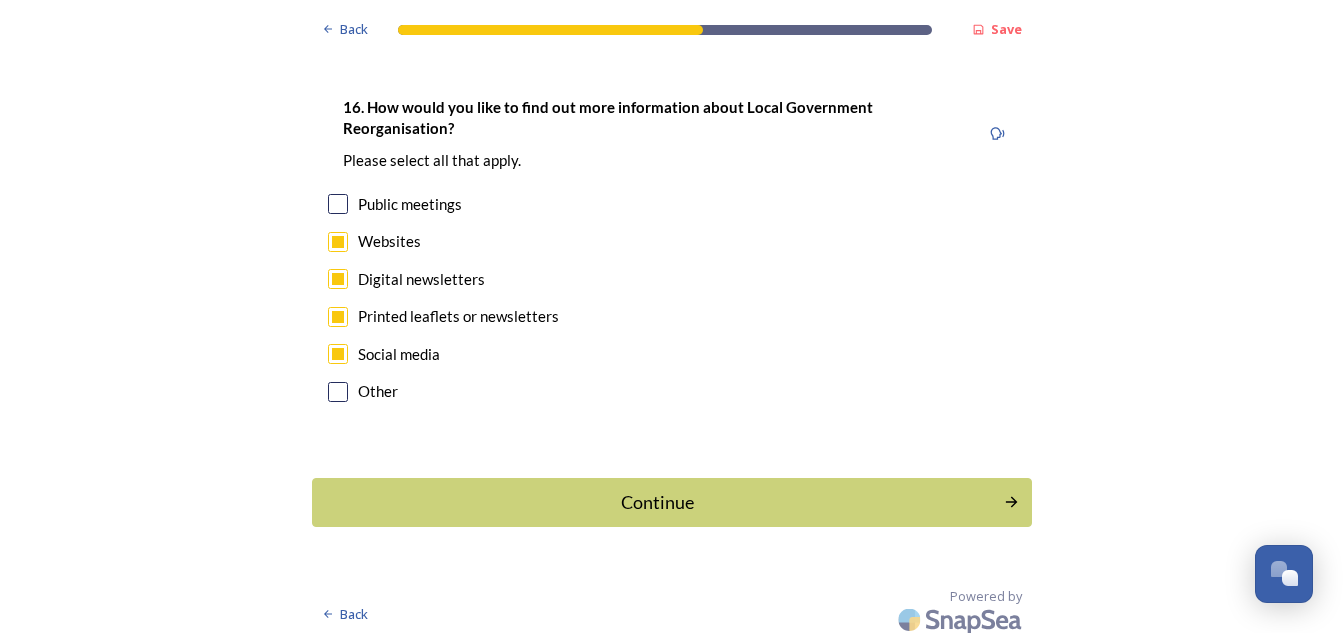 drag, startPoint x: 332, startPoint y: 244, endPoint x: 350, endPoint y: 286, distance: 45.694637 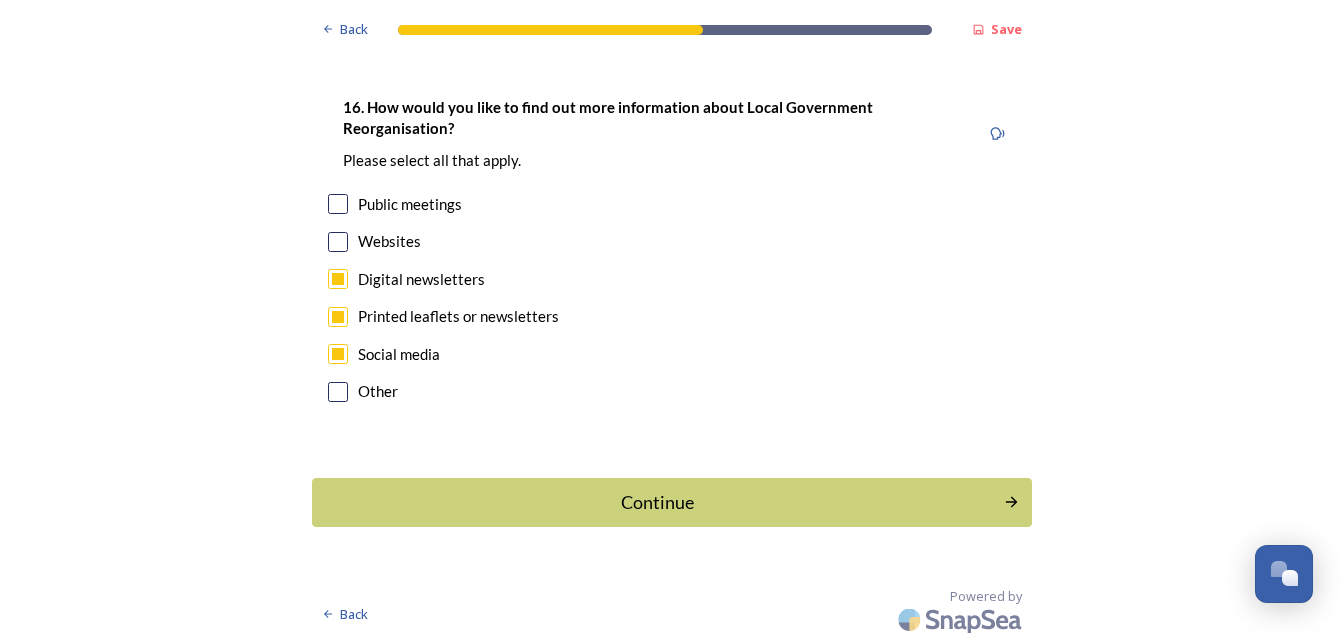 click at bounding box center (338, 279) 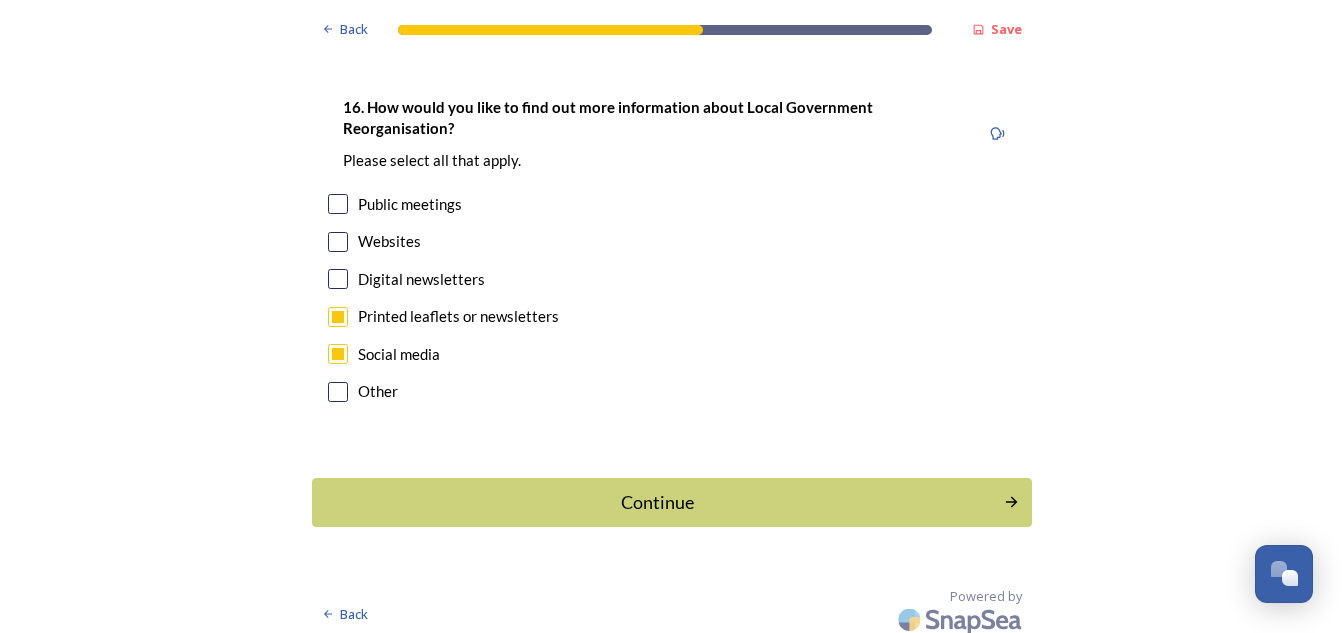 click at bounding box center [338, 317] 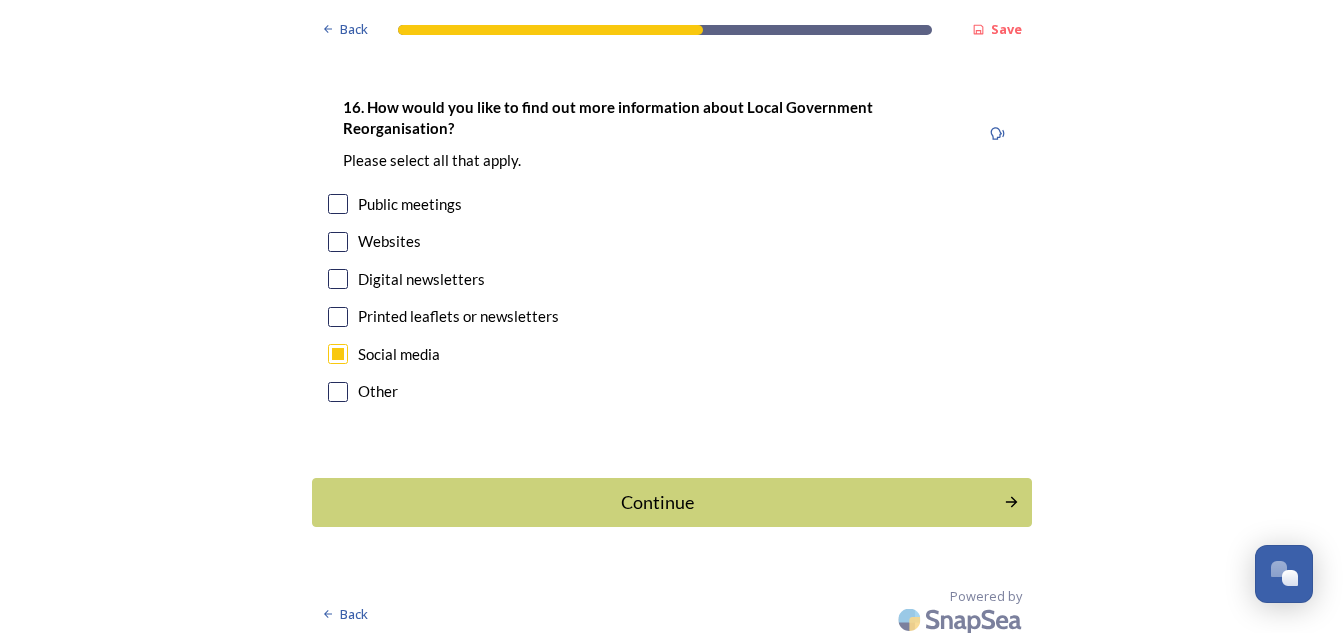 drag, startPoint x: 344, startPoint y: 354, endPoint x: 536, endPoint y: 342, distance: 192.37463 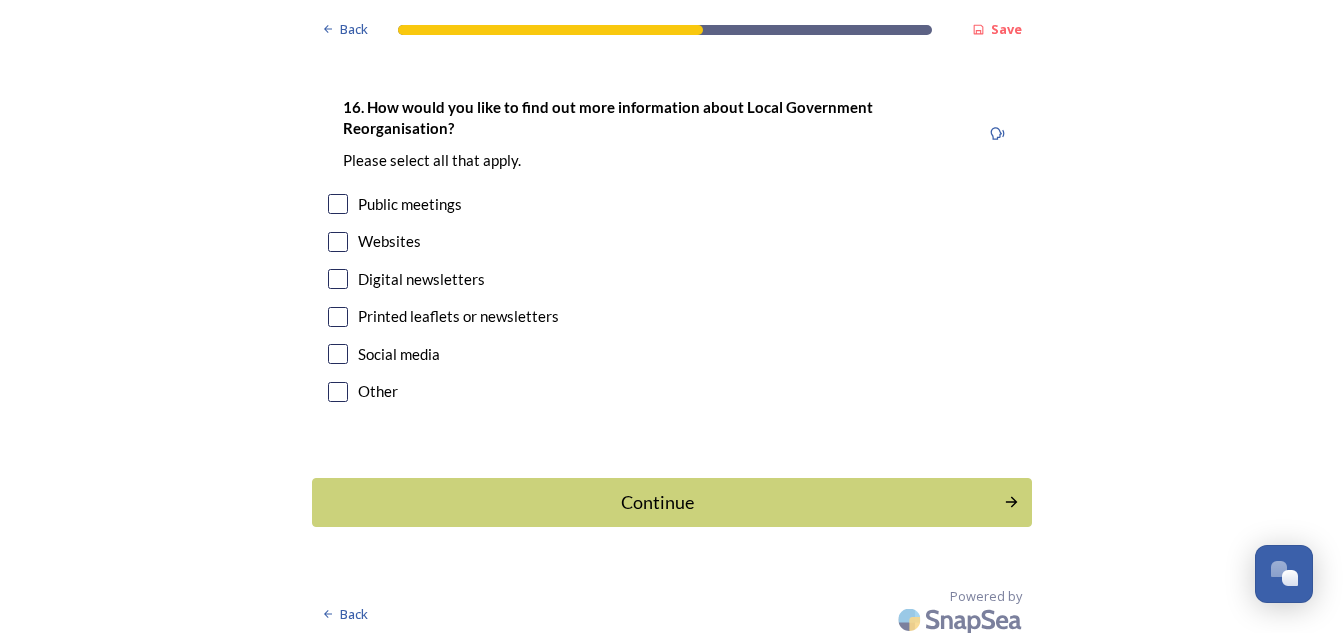 checkbox on "false" 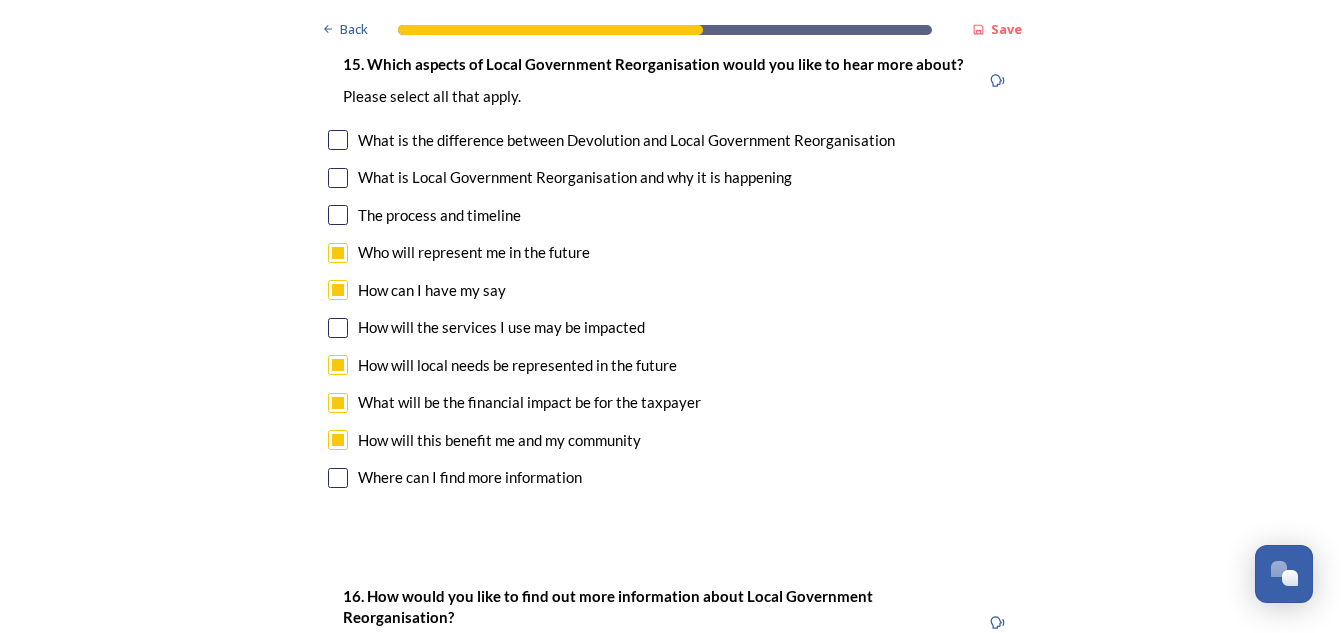scroll, scrollTop: 5969, scrollLeft: 0, axis: vertical 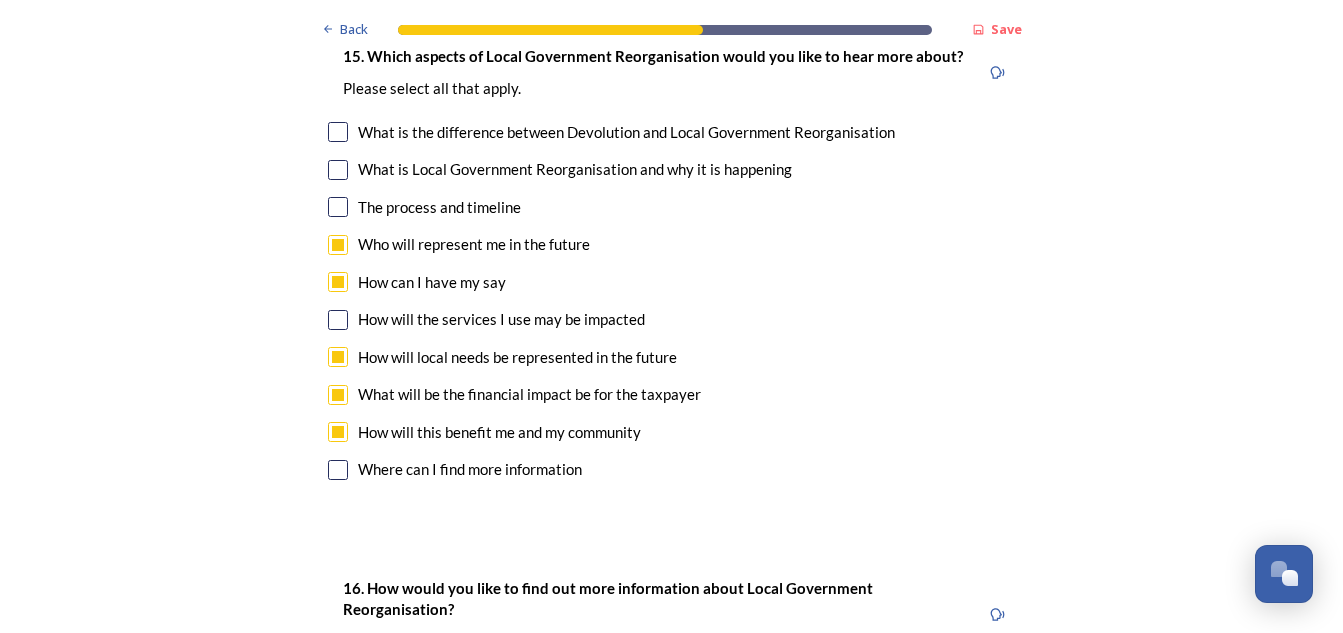 click at bounding box center (338, 282) 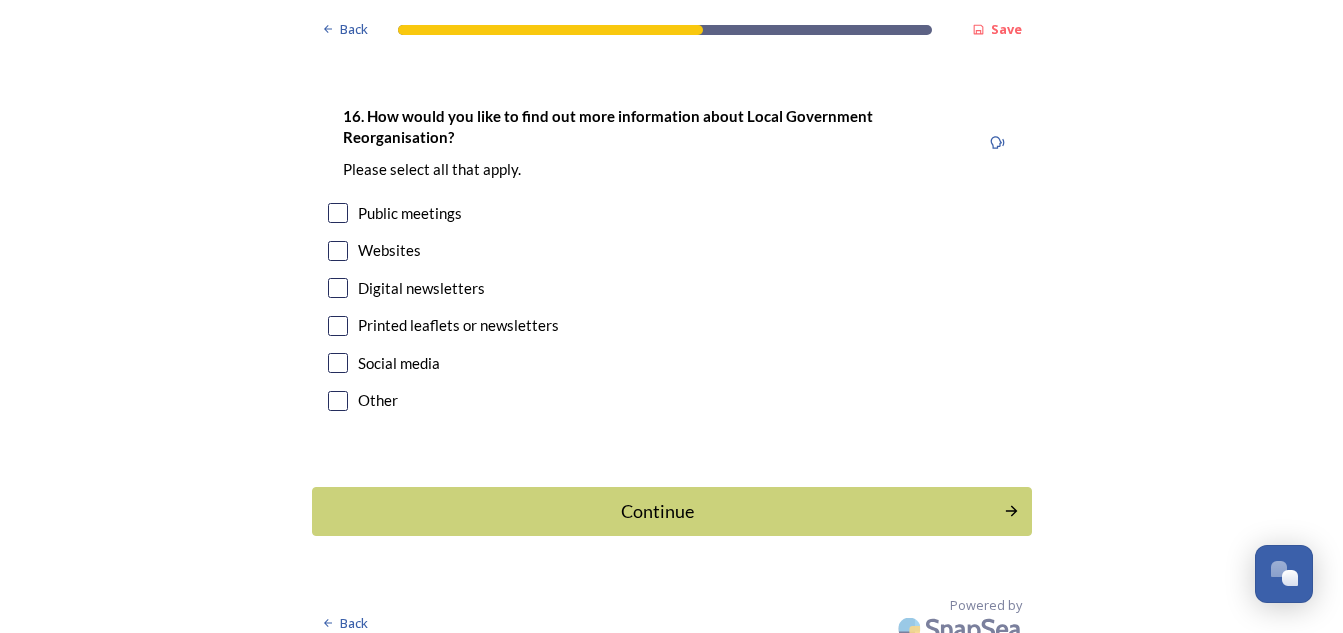 scroll, scrollTop: 6460, scrollLeft: 0, axis: vertical 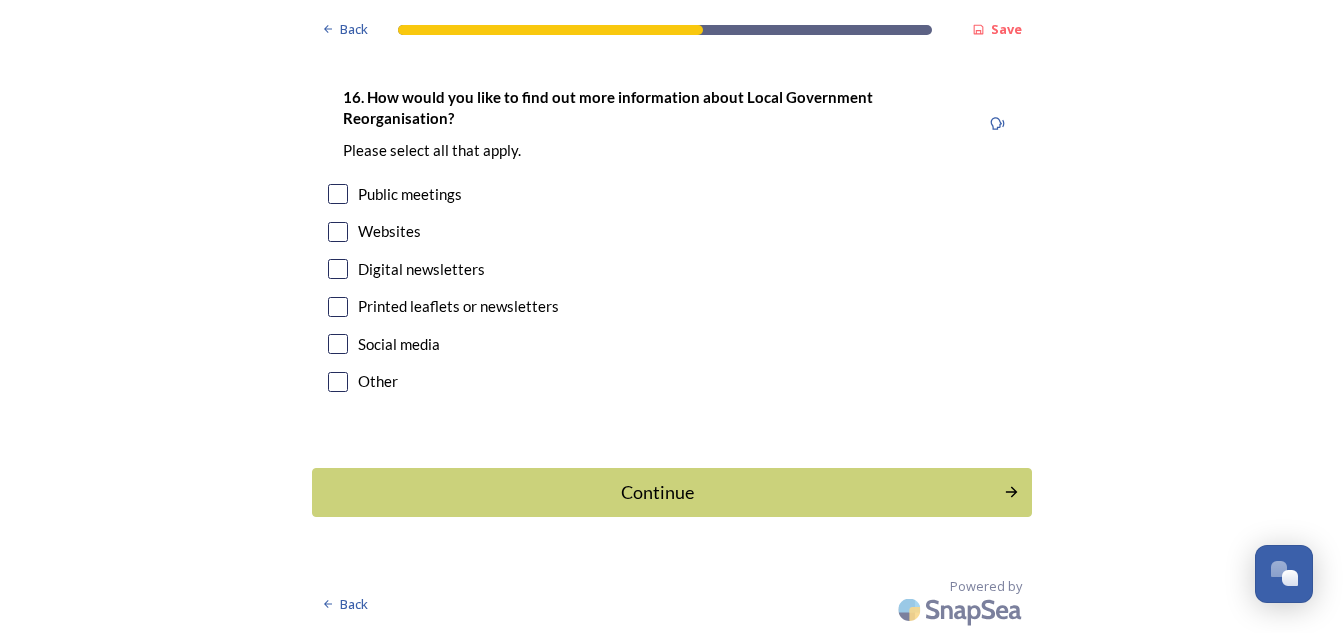 click at bounding box center (338, 382) 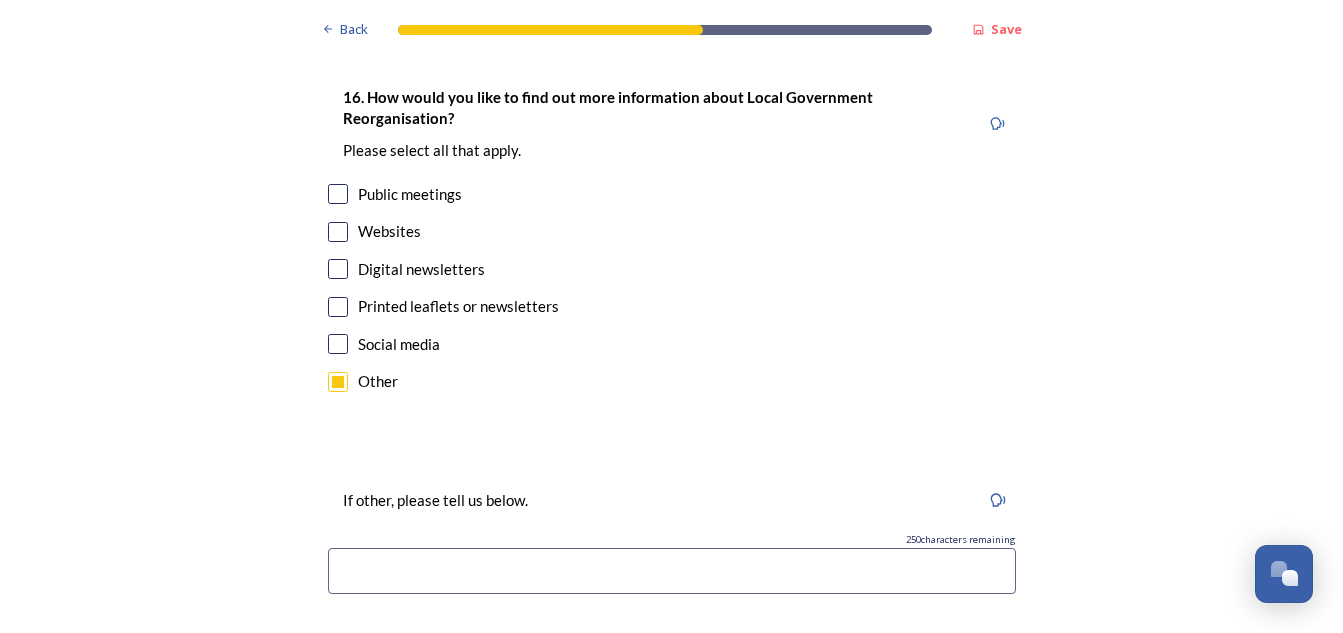 drag, startPoint x: 432, startPoint y: 562, endPoint x: 489, endPoint y: 549, distance: 58.463665 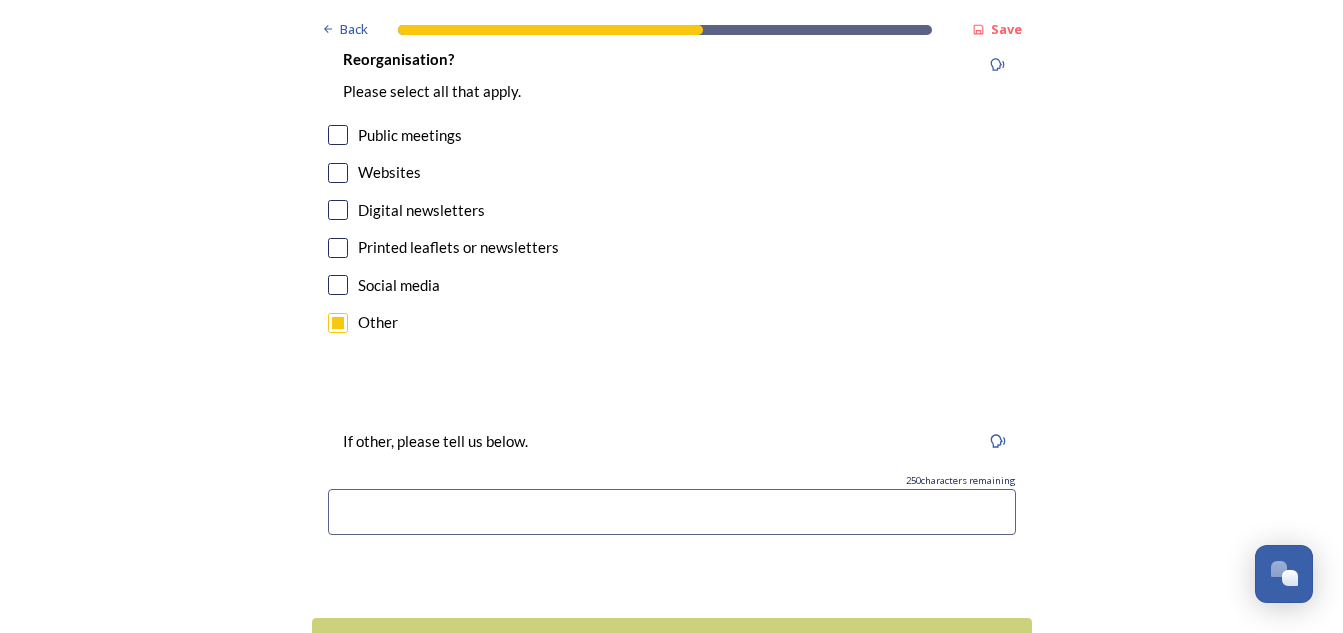scroll, scrollTop: 6497, scrollLeft: 0, axis: vertical 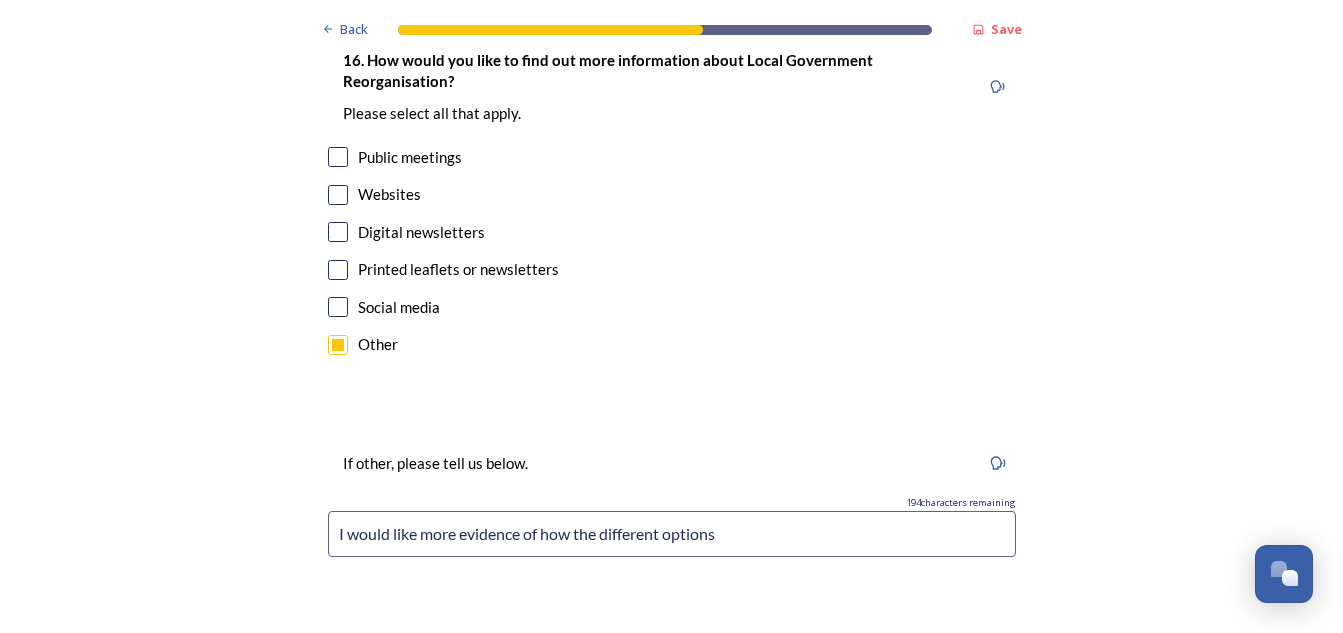drag, startPoint x: 523, startPoint y: 538, endPoint x: 574, endPoint y: 537, distance: 51.009804 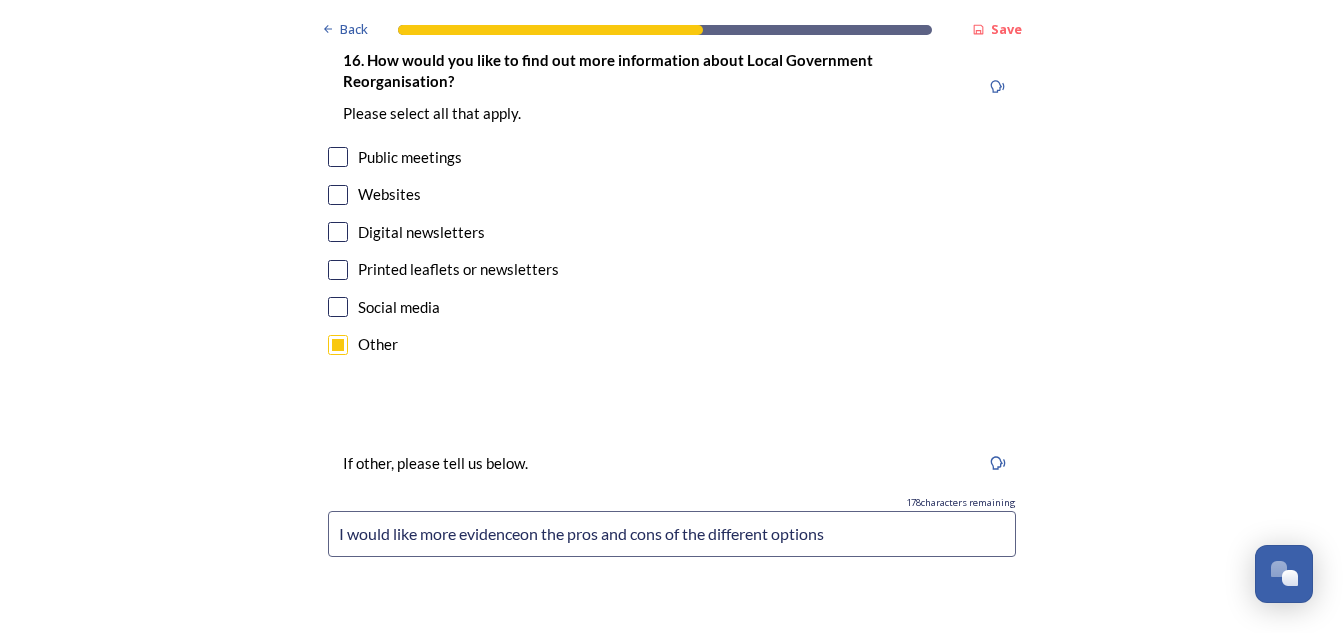 click on "I would like more evidenceon the pros and cons of the different options" at bounding box center [672, 534] 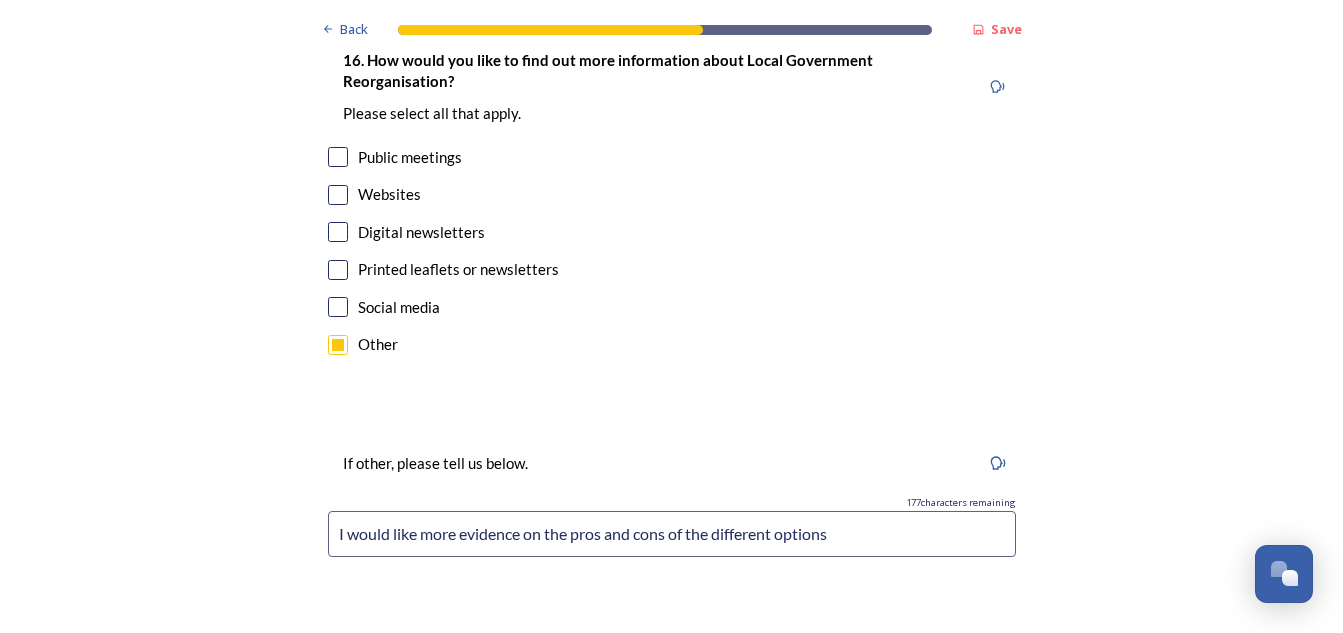 click on "I would like more evidence on the pros and cons of the different options" at bounding box center [672, 534] 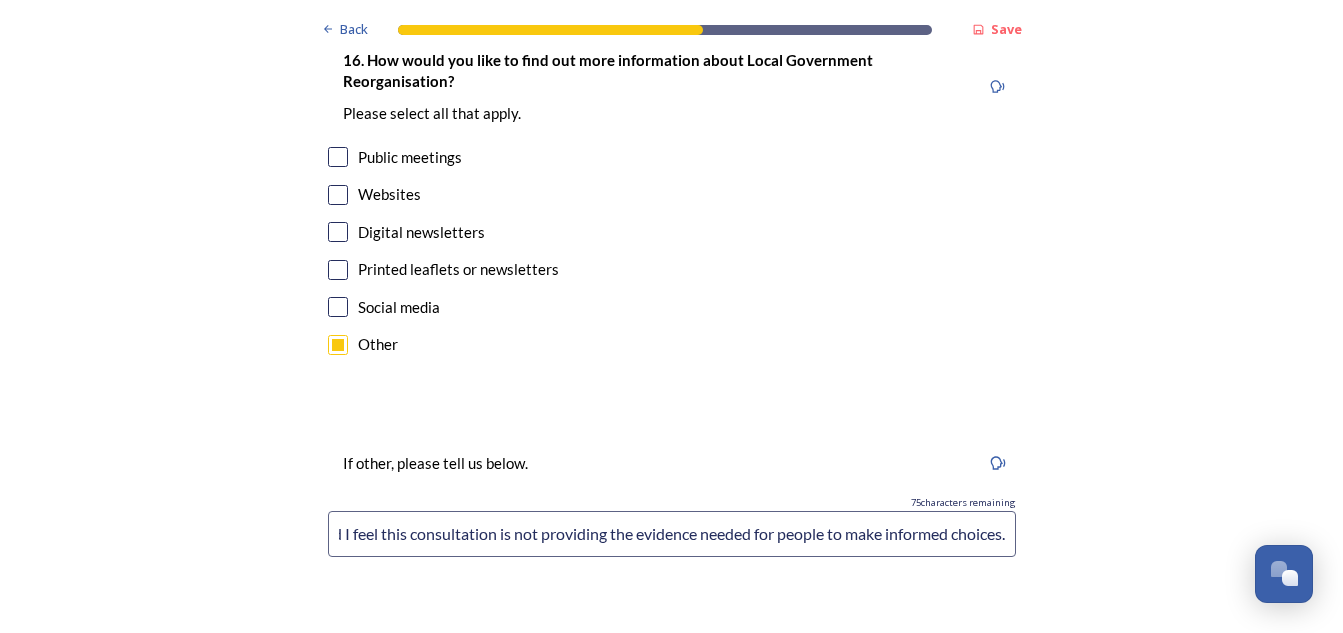 scroll, scrollTop: 0, scrollLeft: 533, axis: horizontal 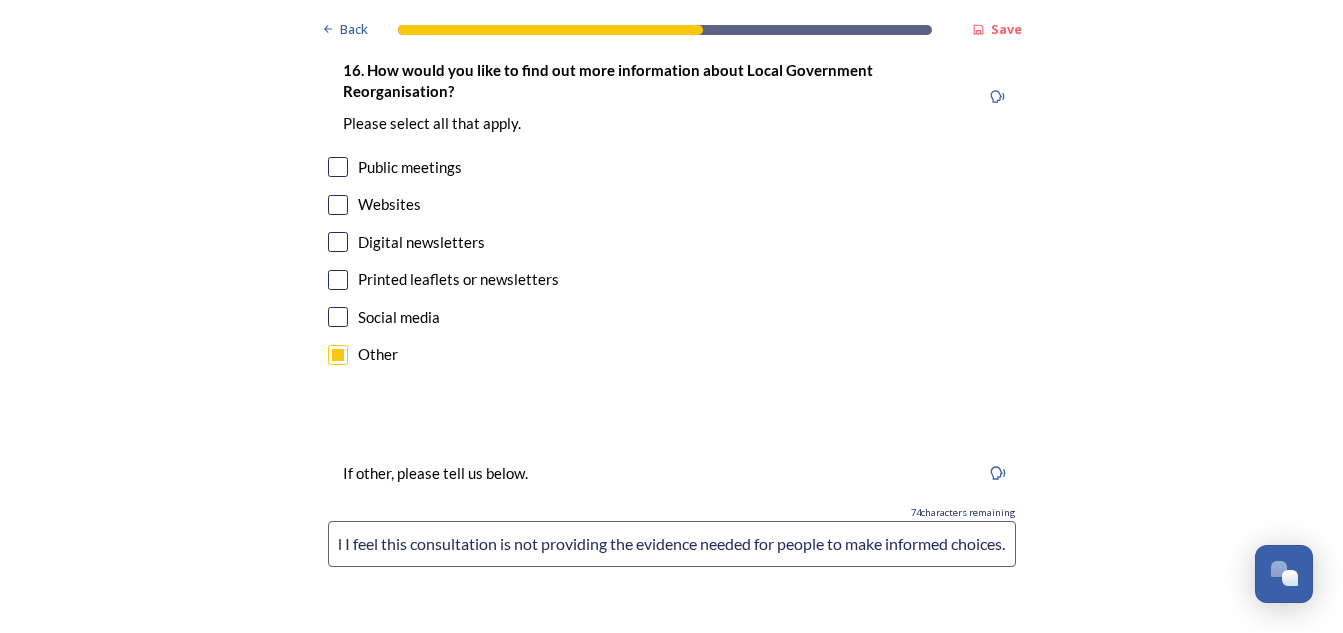 click on "I would like more evidence on the pros and cons of the different options and I feel this consultation is not providing the evidence needed for people to make informed choices." at bounding box center (672, 544) 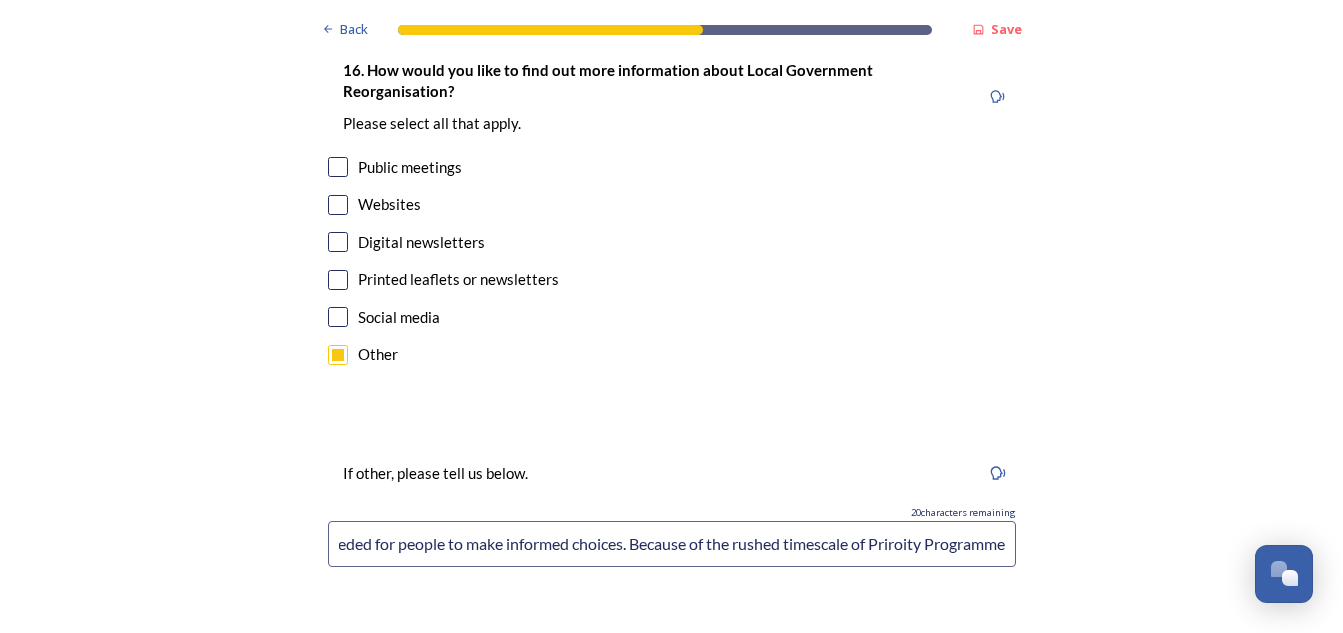 scroll, scrollTop: 0, scrollLeft: 920, axis: horizontal 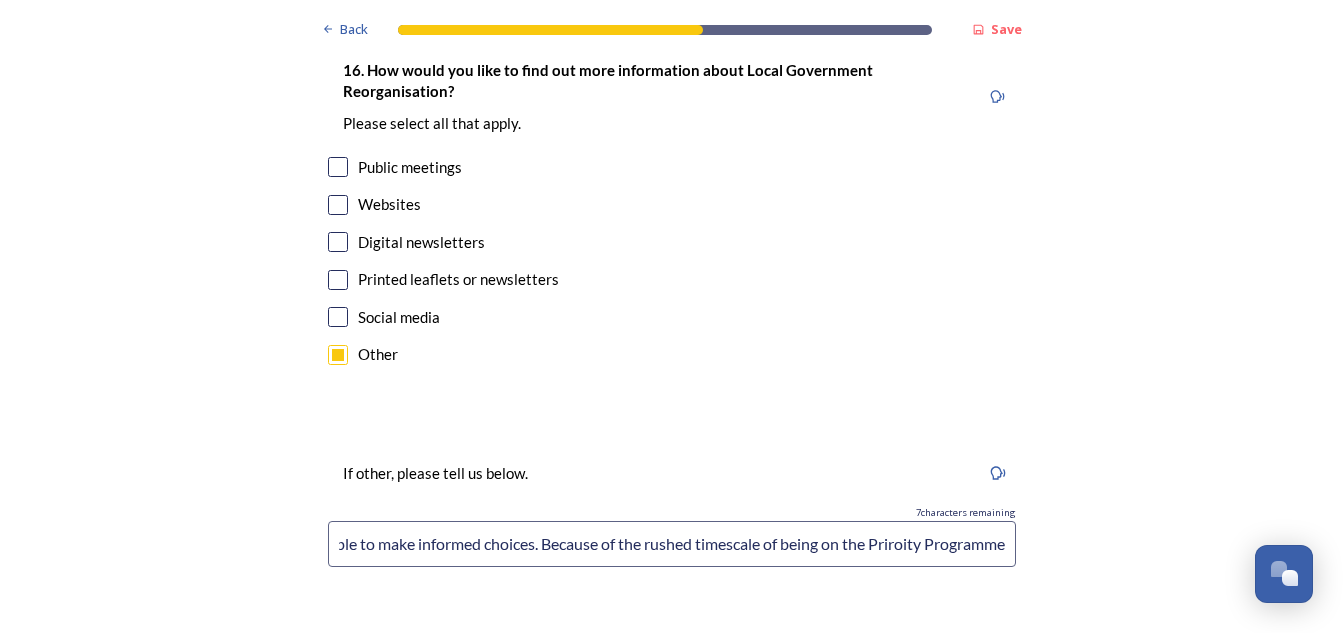 drag, startPoint x: 994, startPoint y: 551, endPoint x: 968, endPoint y: 545, distance: 26.683329 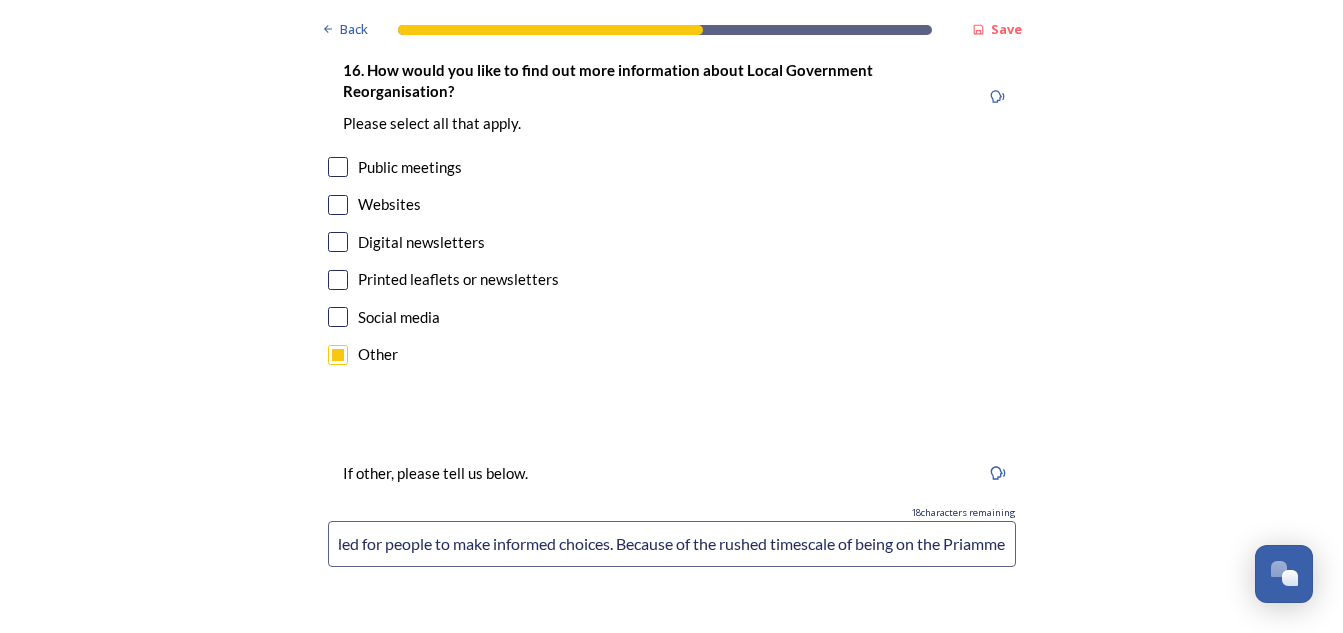scroll, scrollTop: 0, scrollLeft: 932, axis: horizontal 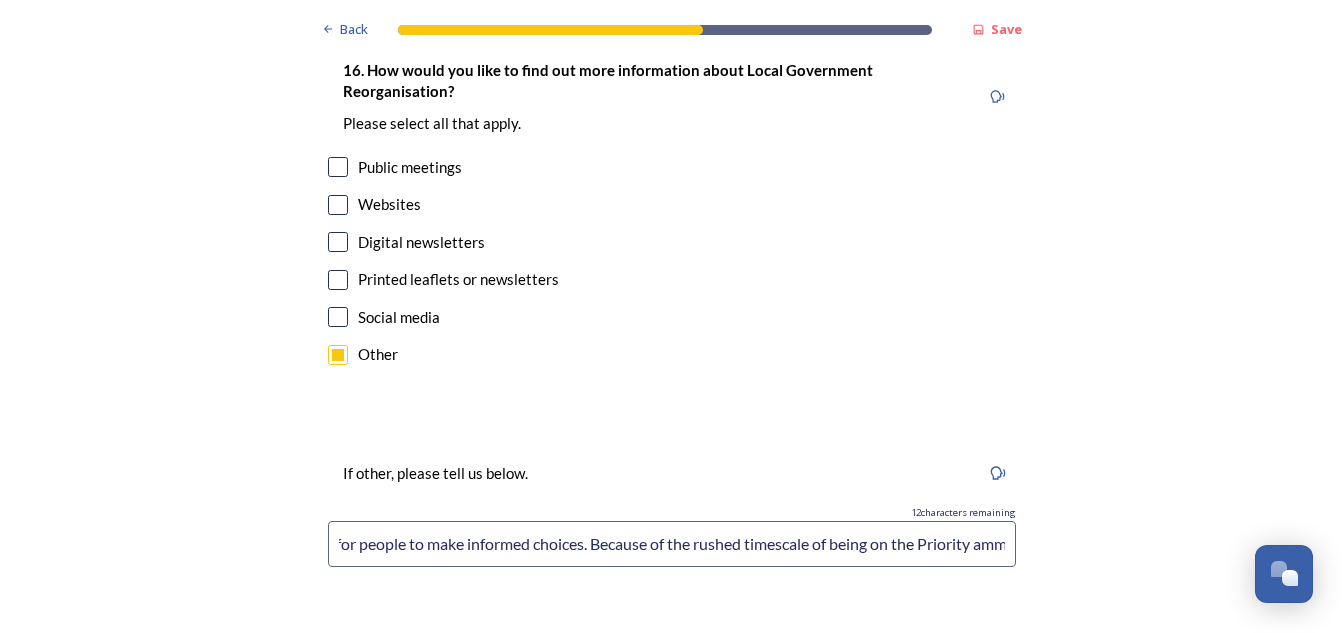 click on "I would like more evidence on the pros and cons of the different options and I feel this consultation is not providing the evidence needed for people to make informed choices. Because of the rushed timescale of being on the Priority amme" at bounding box center [672, 544] 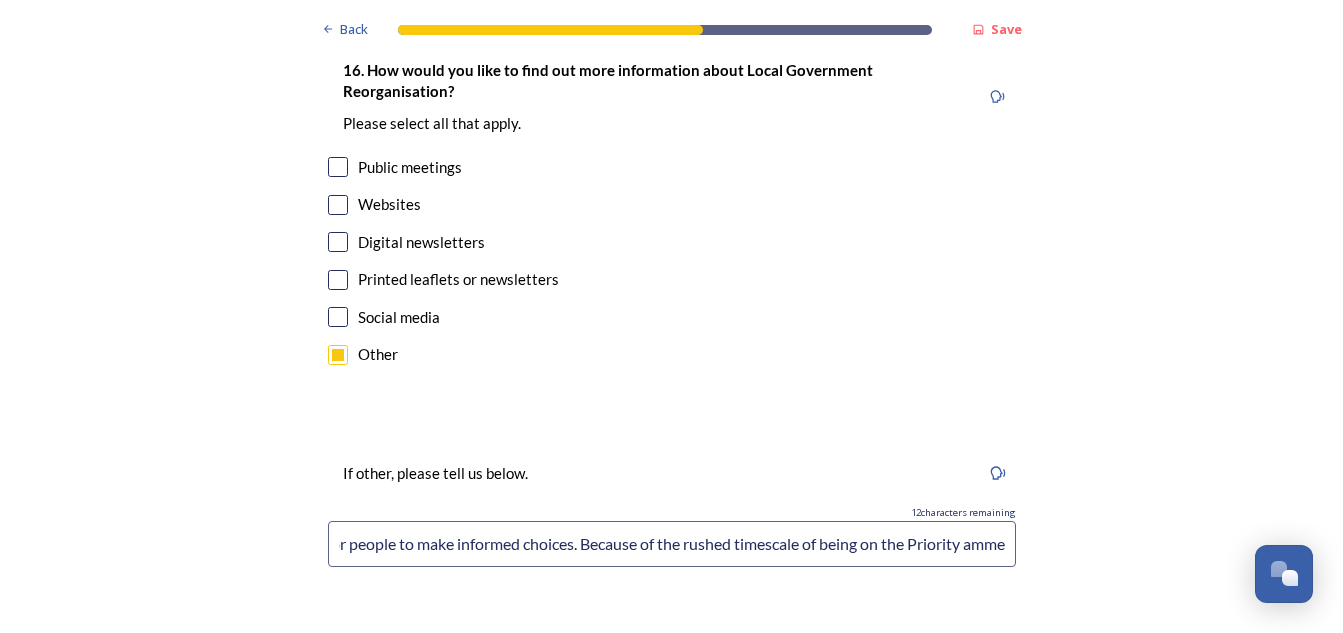 scroll, scrollTop: 0, scrollLeft: 969, axis: horizontal 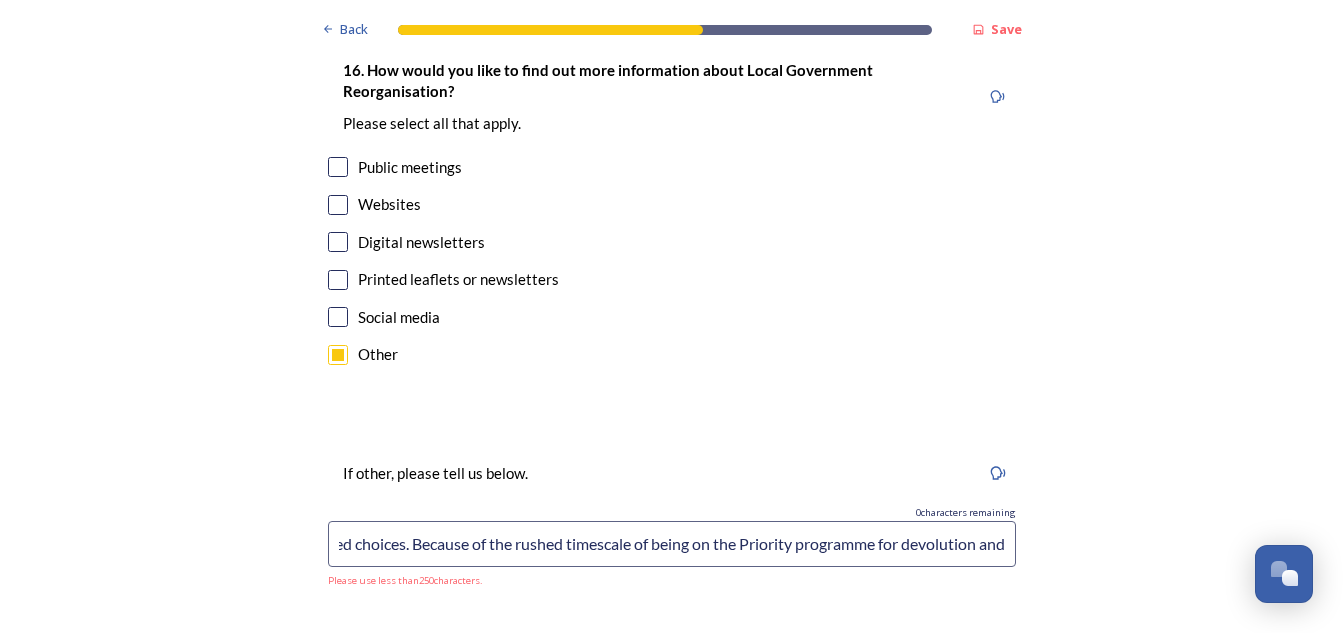 drag, startPoint x: 402, startPoint y: 548, endPoint x: 1320, endPoint y: 506, distance: 918.96027 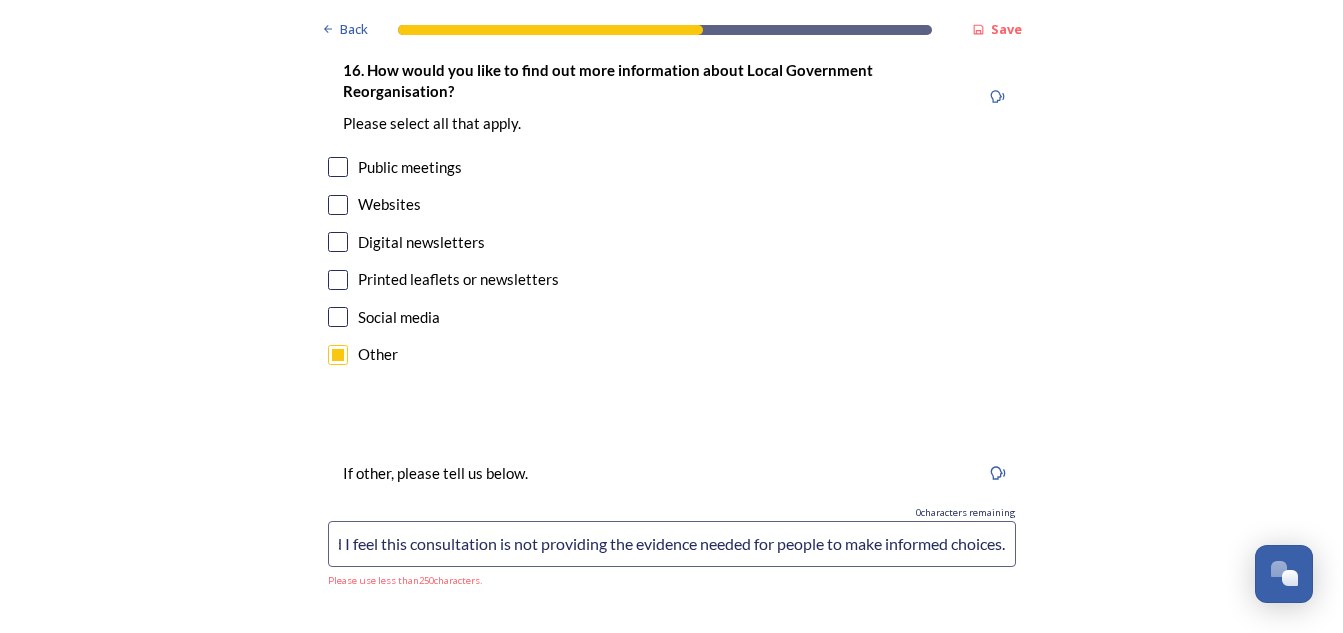 scroll, scrollTop: 0, scrollLeft: 533, axis: horizontal 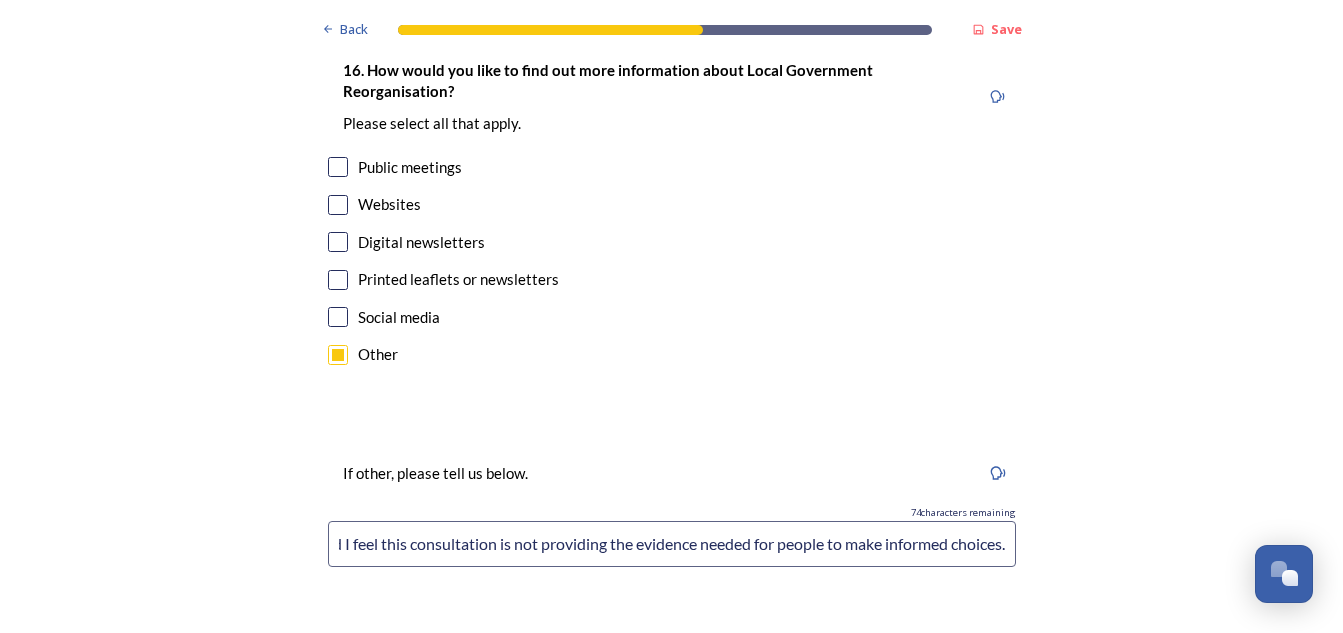 click on "I would like more evidence on the pros and cons of the different options and I feel this consultation is not providing the evidence needed for people to make informed choices." at bounding box center [672, 544] 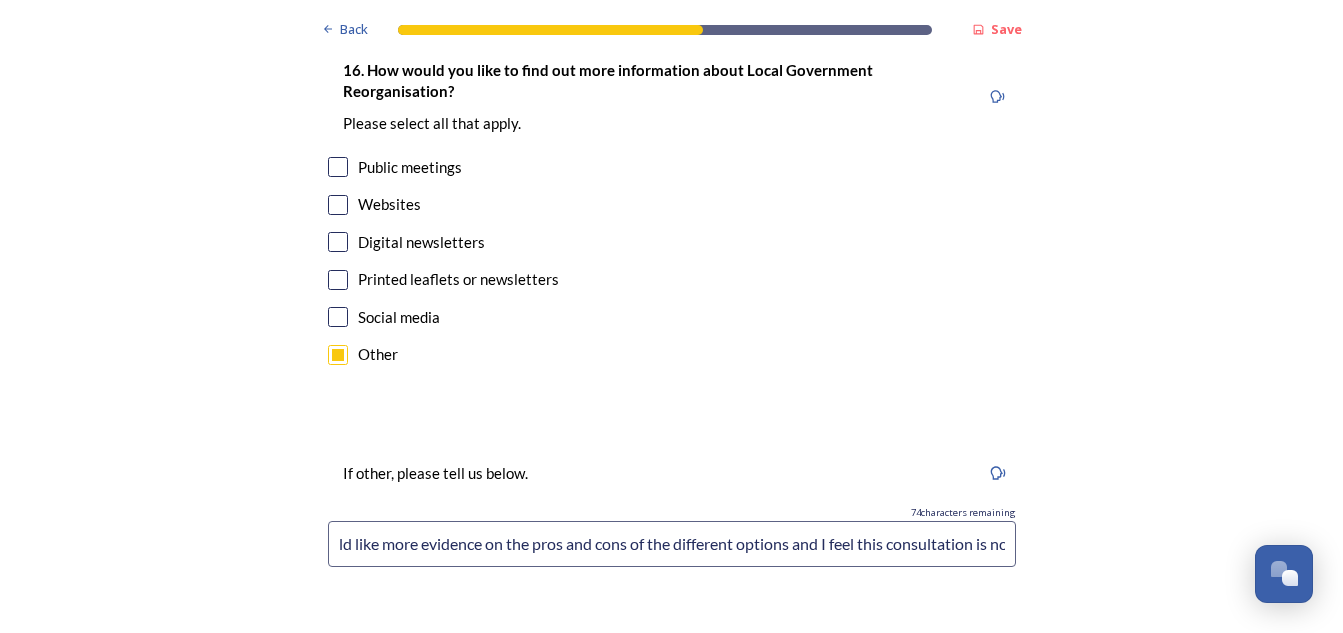 scroll, scrollTop: 0, scrollLeft: 0, axis: both 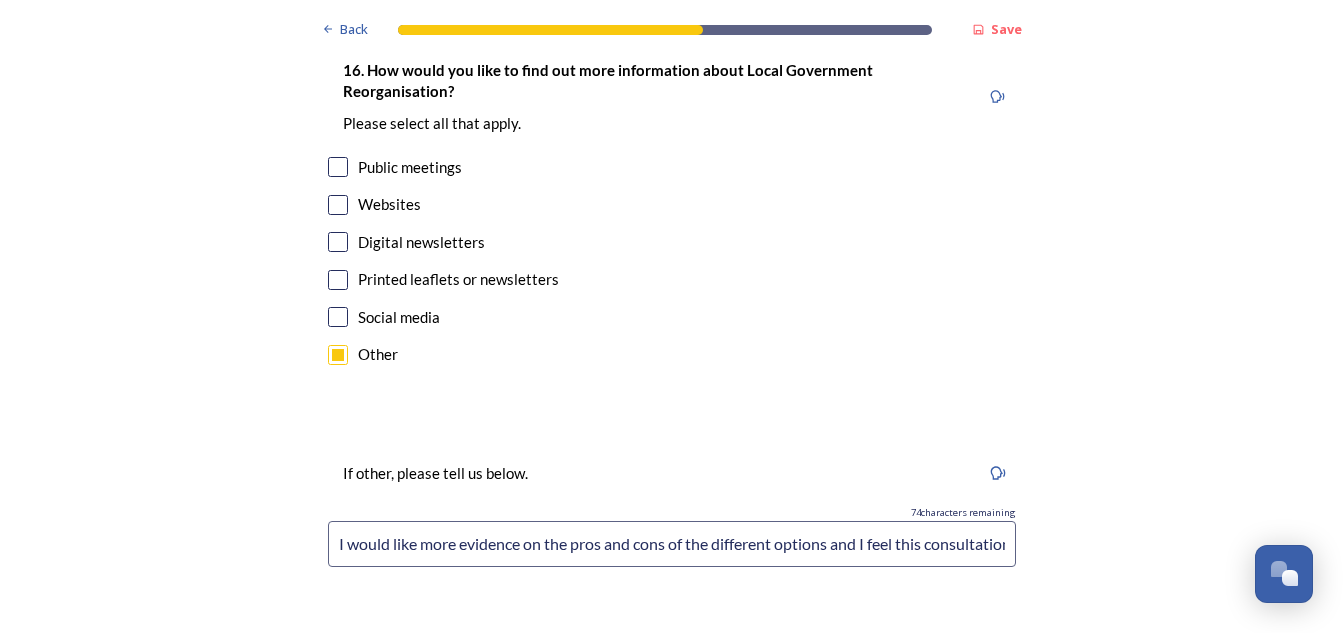 click on "I would like more evidence on the pros and cons of the different options and I feel this consultation is not providing the evidence needed for people to make informed choices." at bounding box center (672, 544) 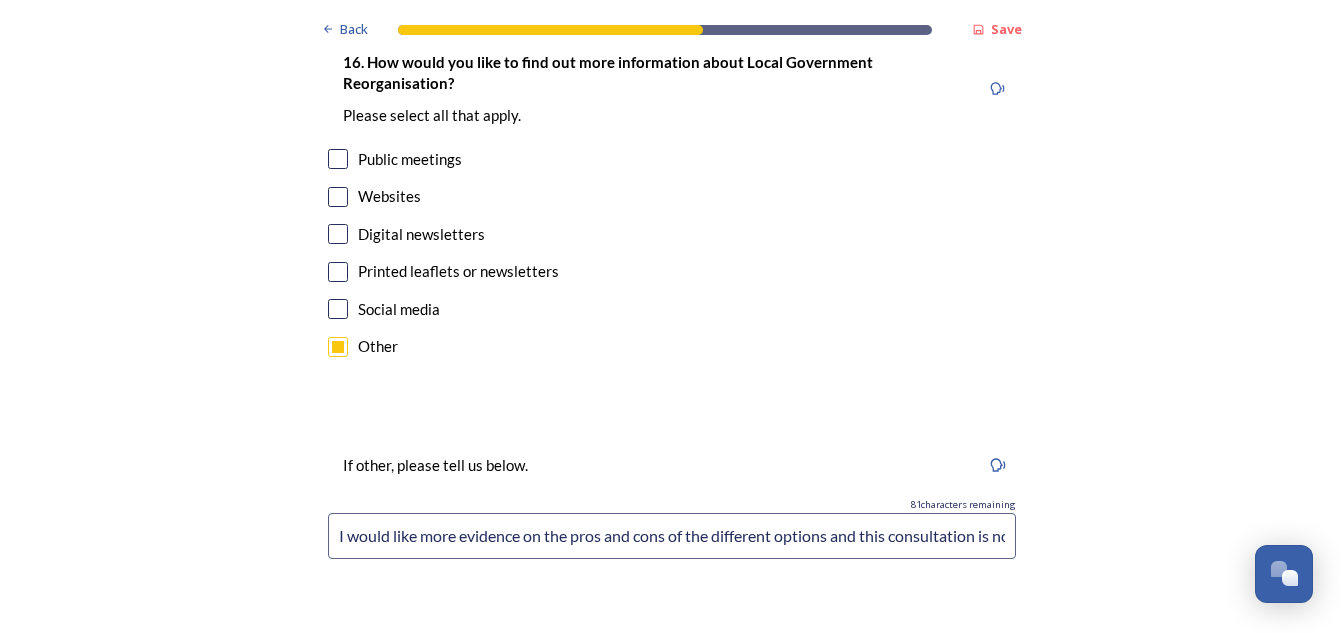 scroll, scrollTop: 6497, scrollLeft: 0, axis: vertical 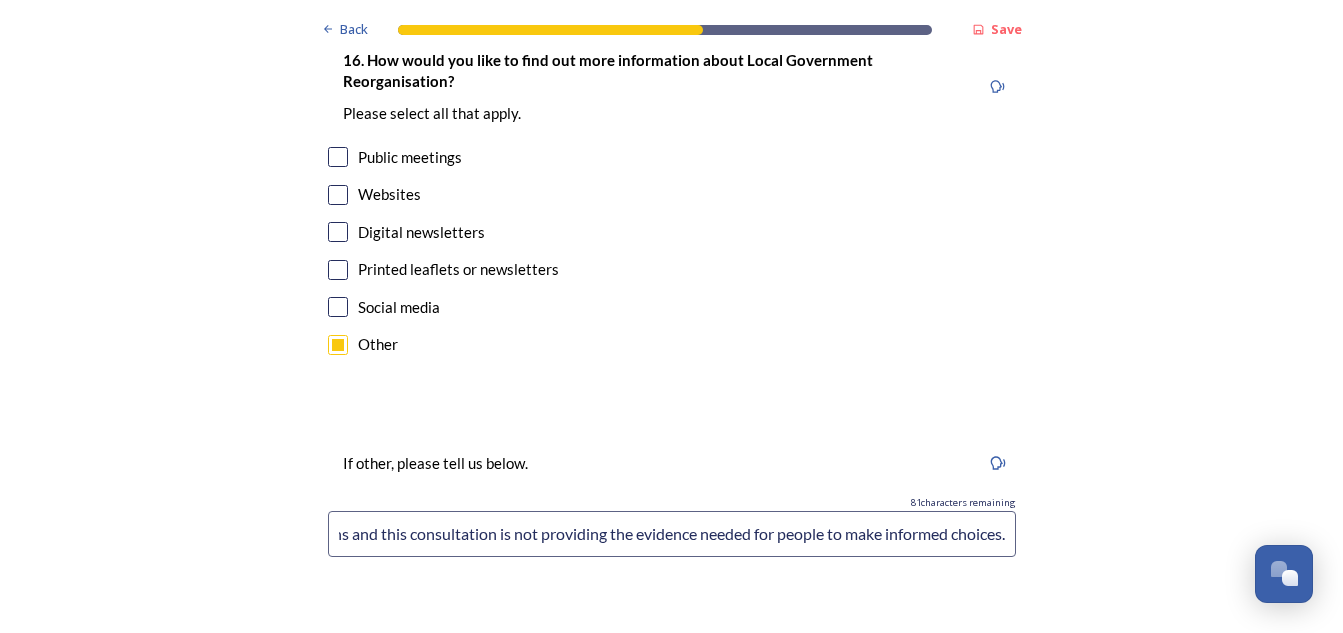click on "I would like more evidence on the pros and cons of the different options and this consultation is not providing the evidence needed for people to make informed choices." at bounding box center [672, 534] 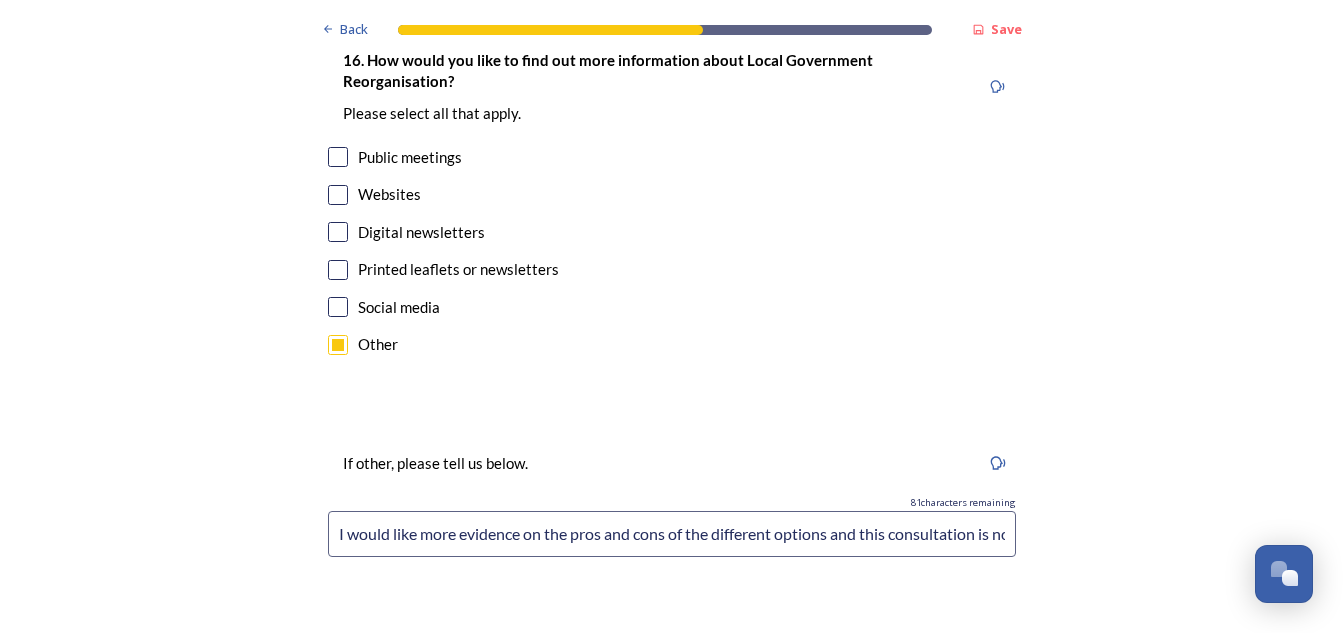 drag, startPoint x: 1004, startPoint y: 533, endPoint x: 11, endPoint y: 535, distance: 993.002 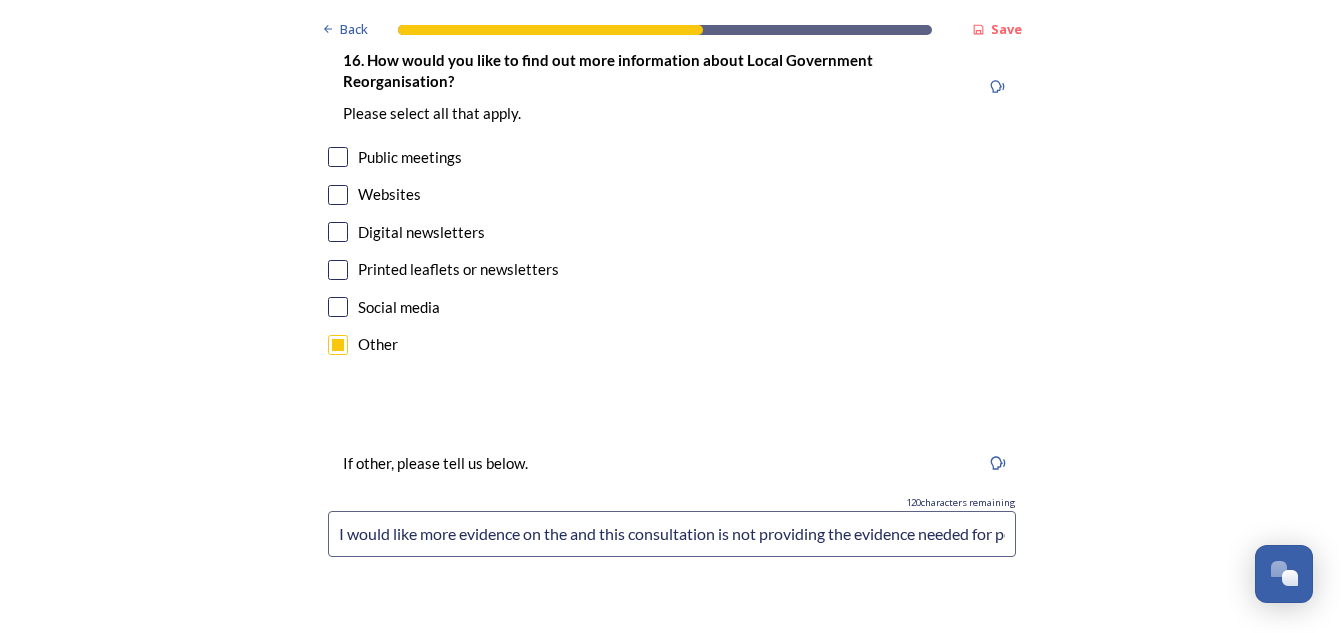 drag, startPoint x: 604, startPoint y: 539, endPoint x: 274, endPoint y: 500, distance: 332.29654 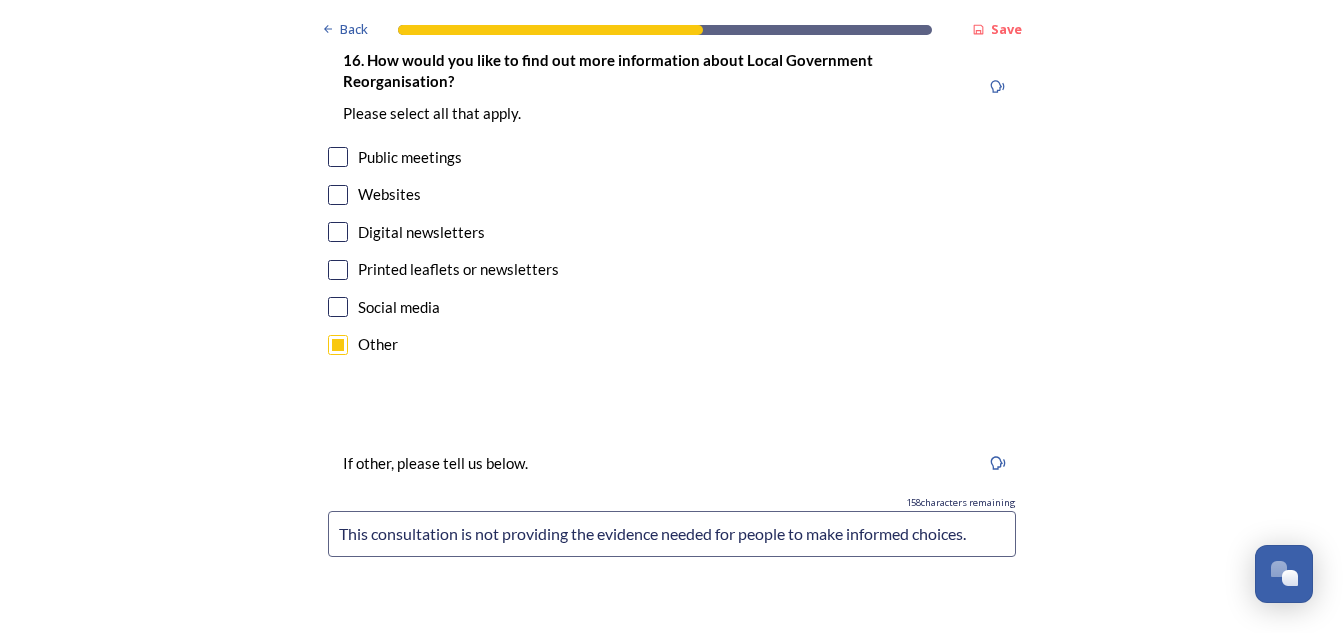 click on "This consultation is not providing the evidence needed for people to make informed choices." at bounding box center (672, 534) 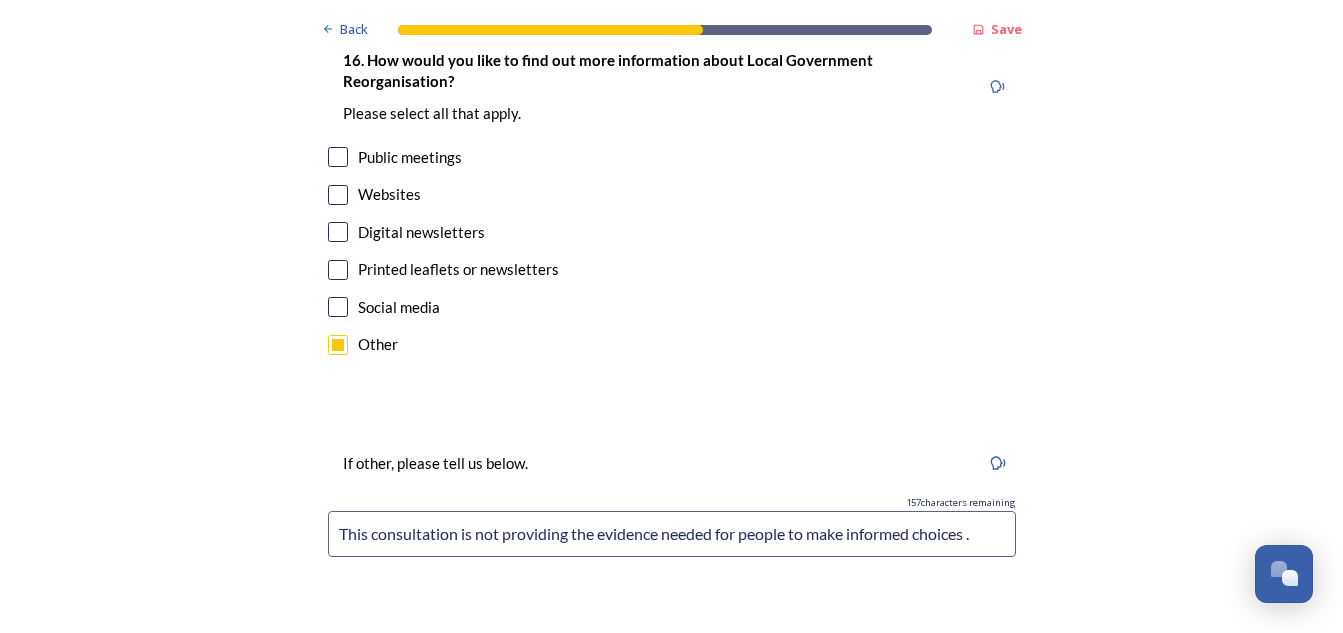 click on "This consultation is not providing the evidence needed for people to make informed choices ." at bounding box center [672, 534] 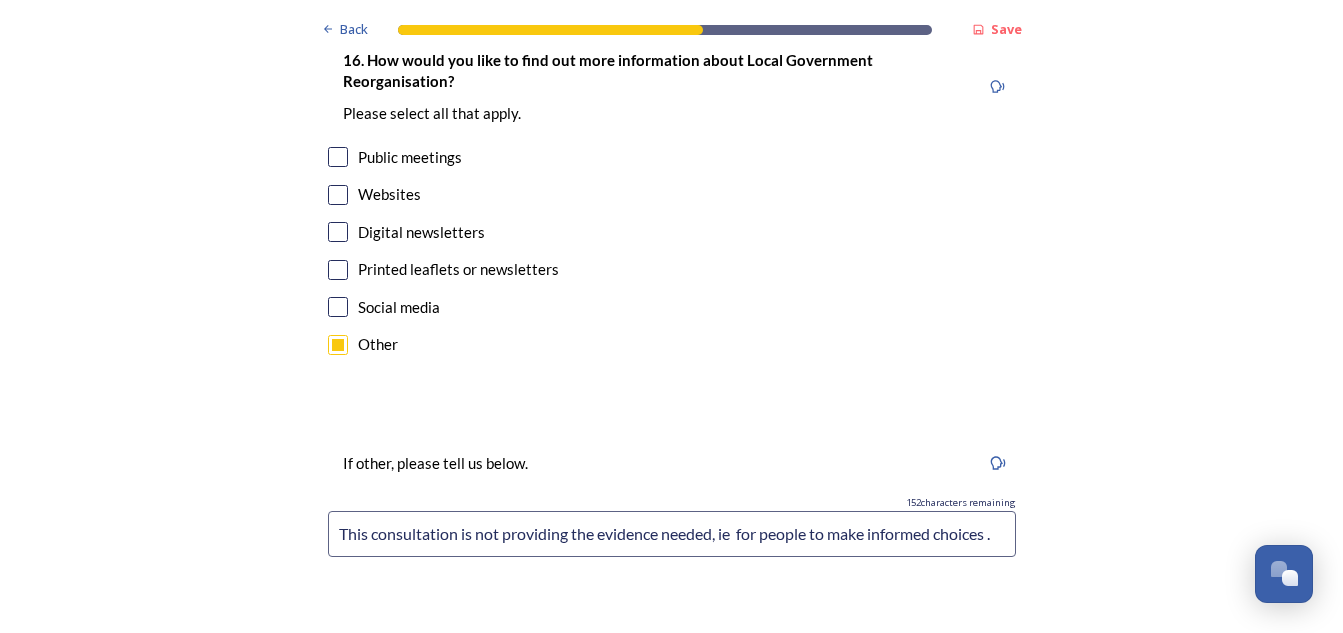 paste on "pros and cons of the different options" 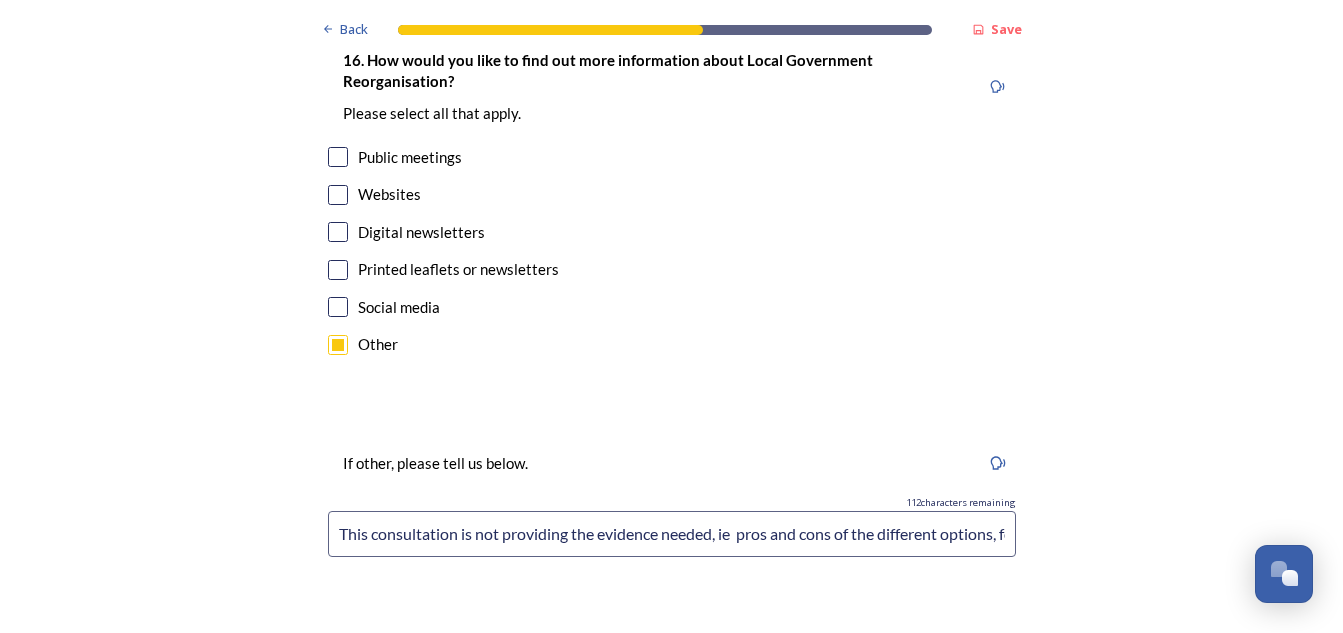 scroll, scrollTop: 0, scrollLeft: 1, axis: horizontal 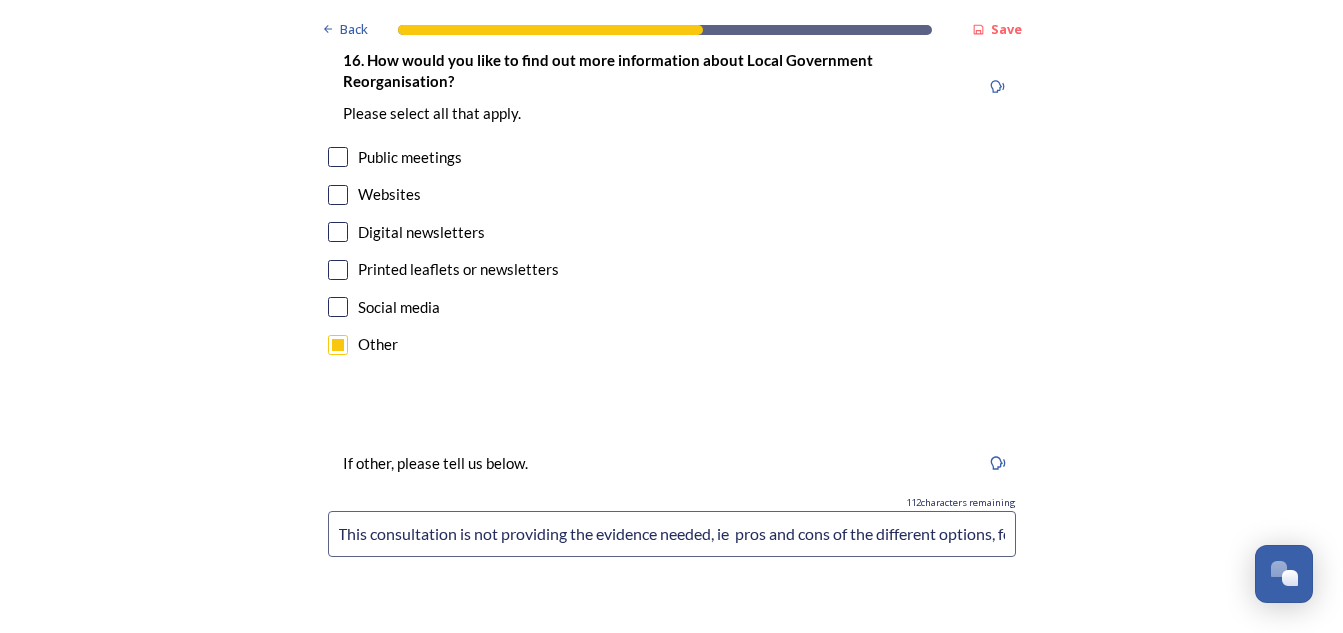 click on "This consultation is not providing the evidence needed, ie  pros and cons of the different options, for people to make informed choices ." at bounding box center [672, 534] 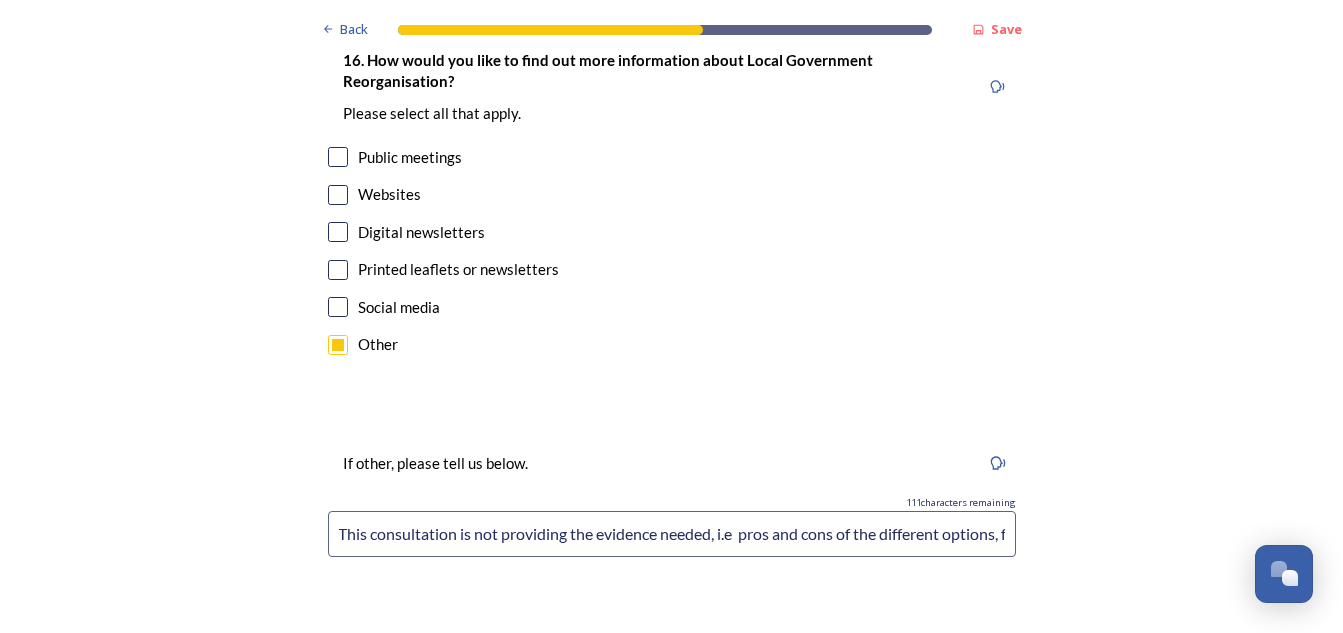 click on "This consultation is not providing the evidence needed, i.e  pros and cons of the different options, for people to make informed choices ." at bounding box center [672, 534] 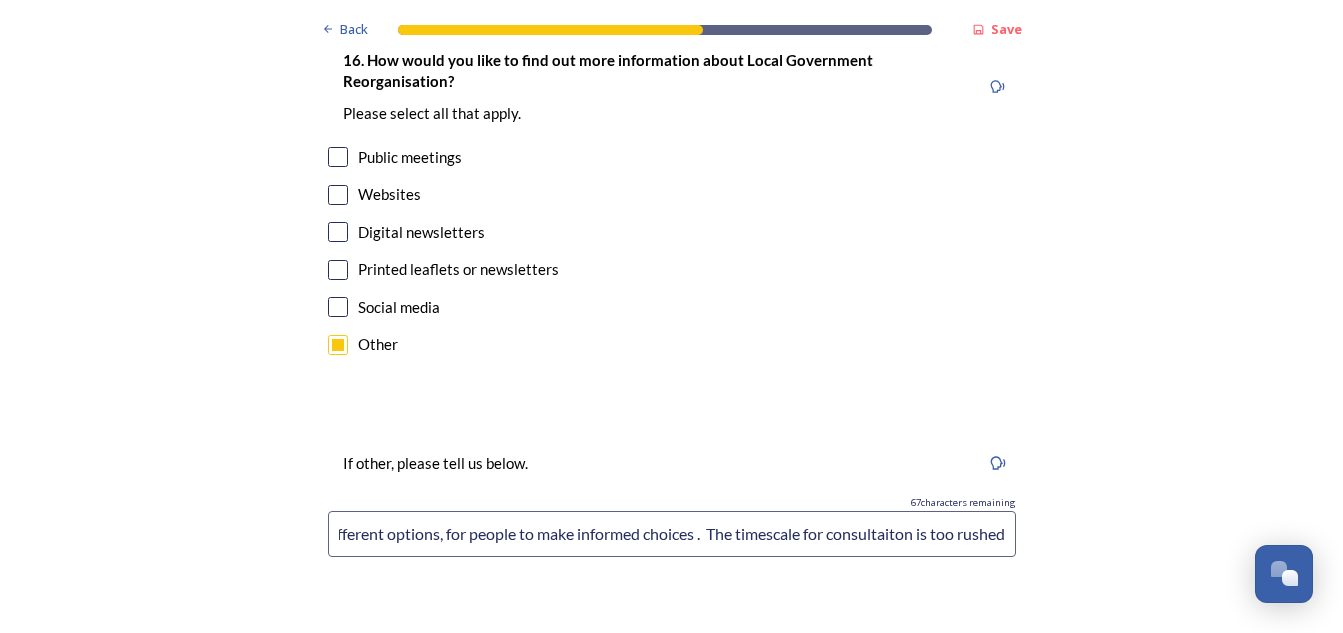 scroll, scrollTop: 0, scrollLeft: 574, axis: horizontal 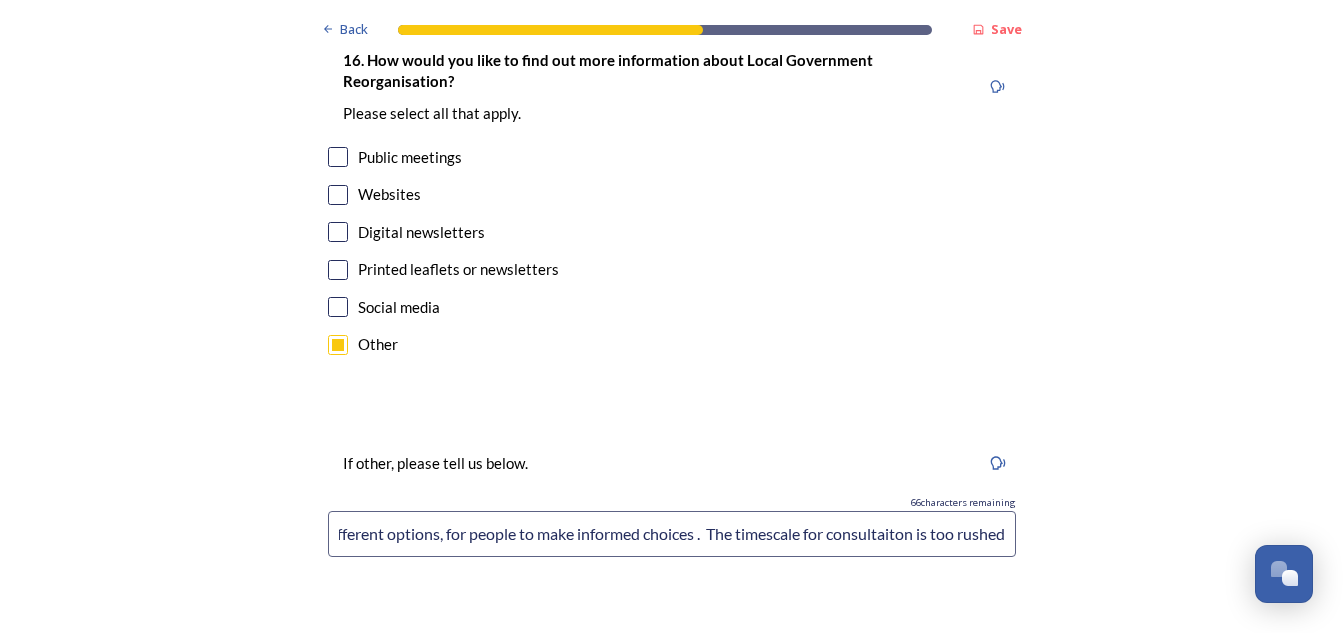 click on "This consultation is not providing the evidence needed, i.e  pros and cons of the different options, for people to make informed choices .  The timescale for consultaiton is too rushed" at bounding box center (672, 534) 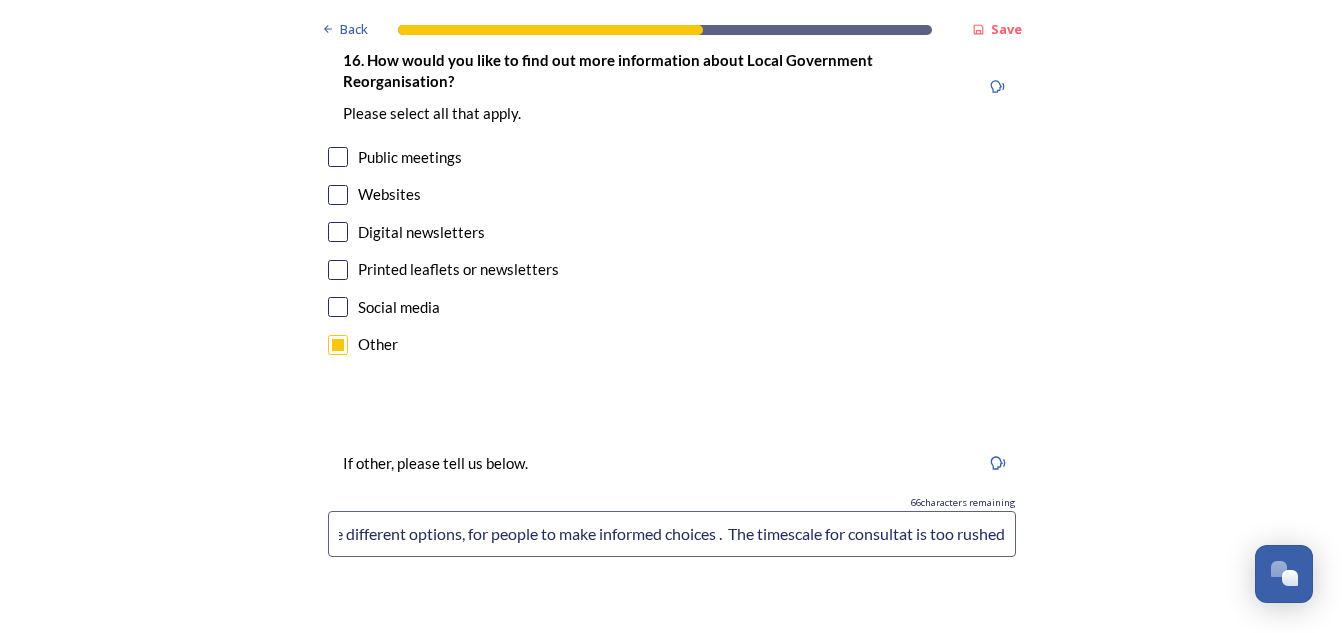 scroll, scrollTop: 0, scrollLeft: 552, axis: horizontal 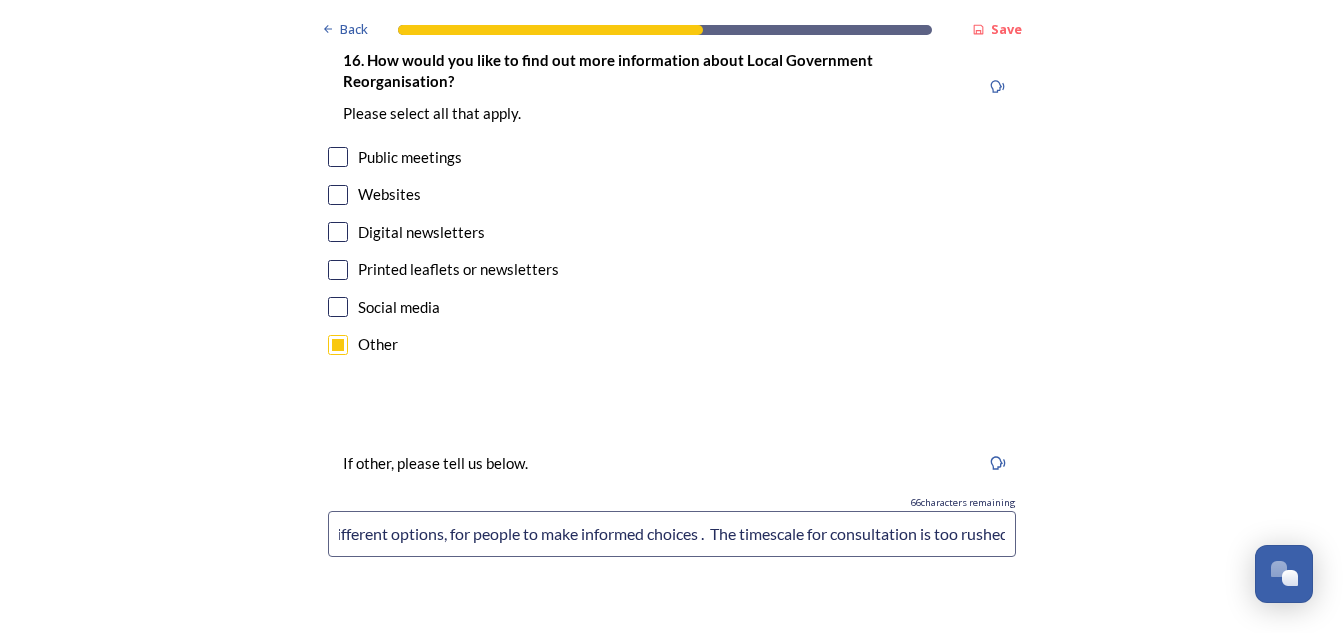 click on "This consultation is not providing the evidence needed, i.e  pros and cons of the different options, for people to make informed choices .  The timescale for consultation is too rushed" at bounding box center (672, 534) 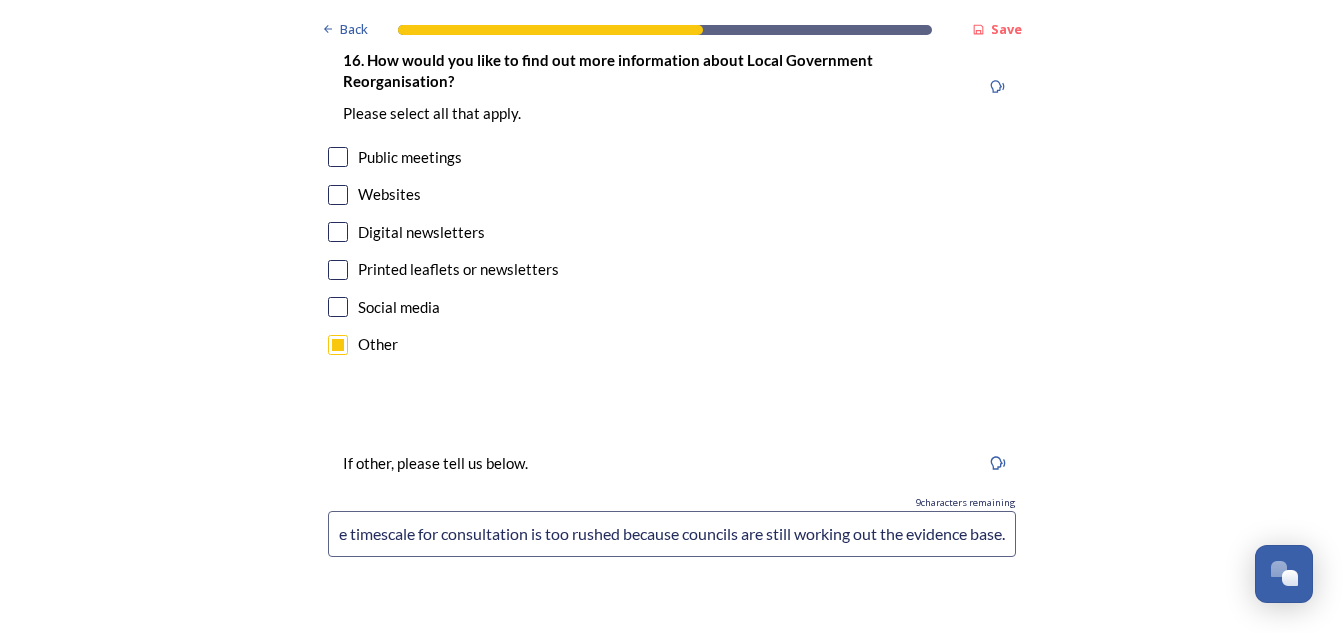 scroll, scrollTop: 0, scrollLeft: 966, axis: horizontal 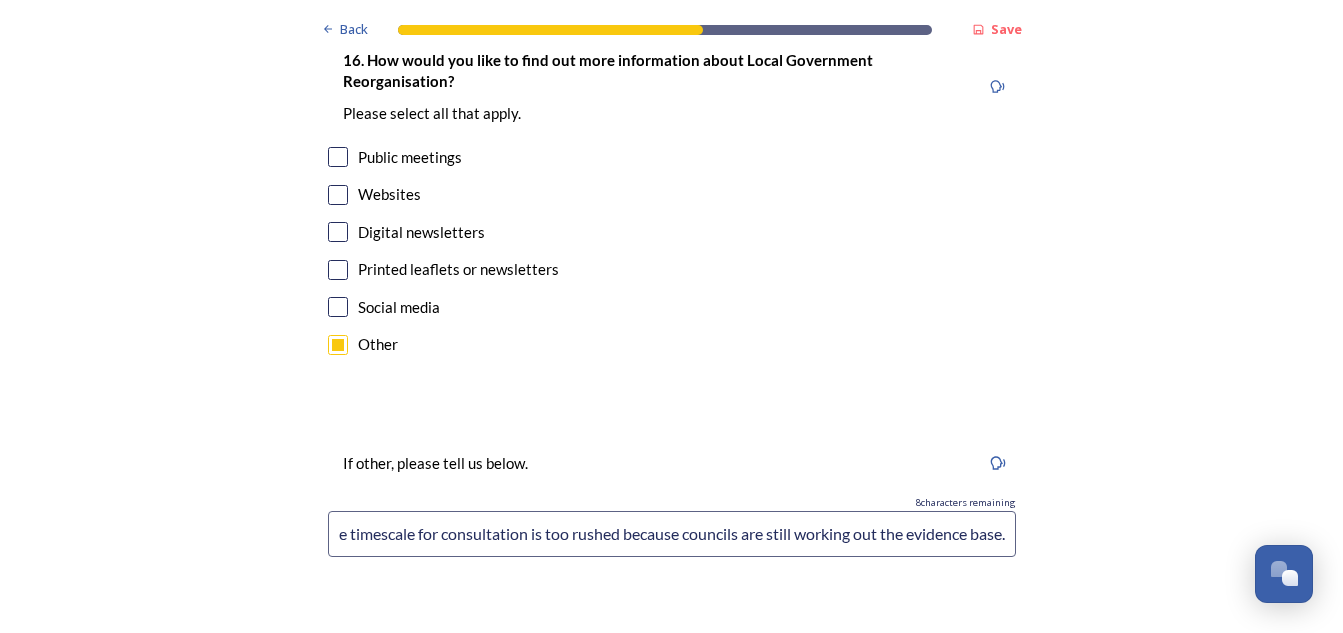 drag, startPoint x: 618, startPoint y: 537, endPoint x: 680, endPoint y: 529, distance: 62.514 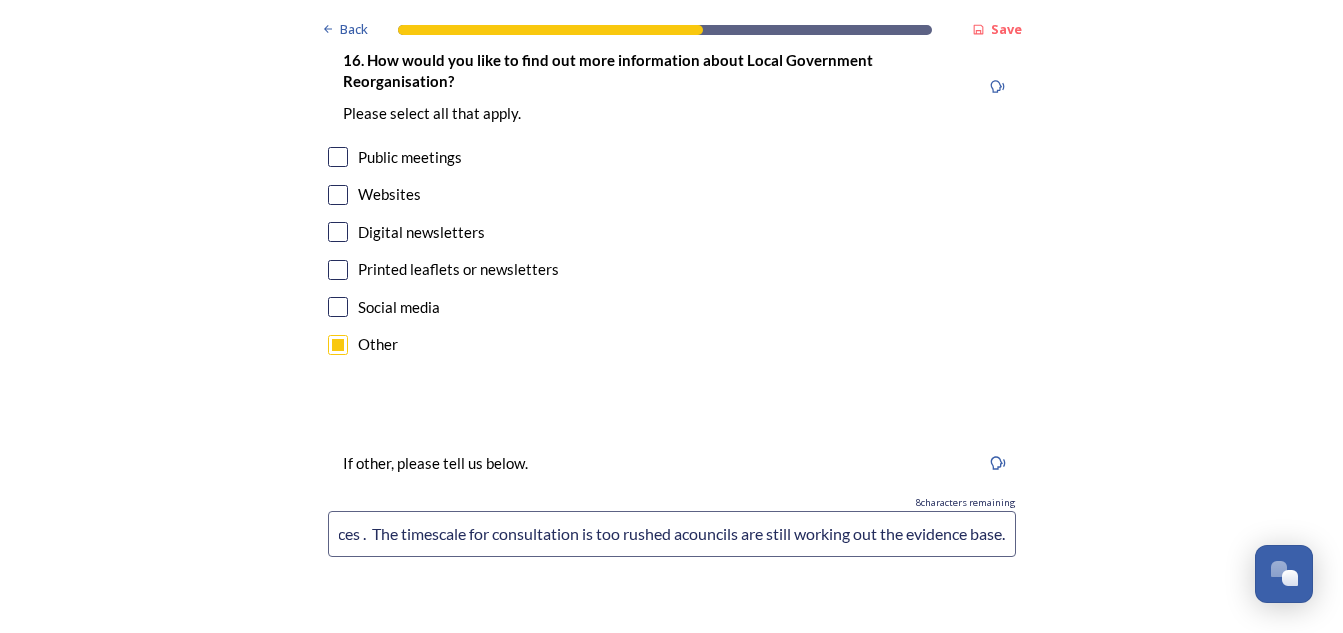scroll, scrollTop: 0, scrollLeft: 914, axis: horizontal 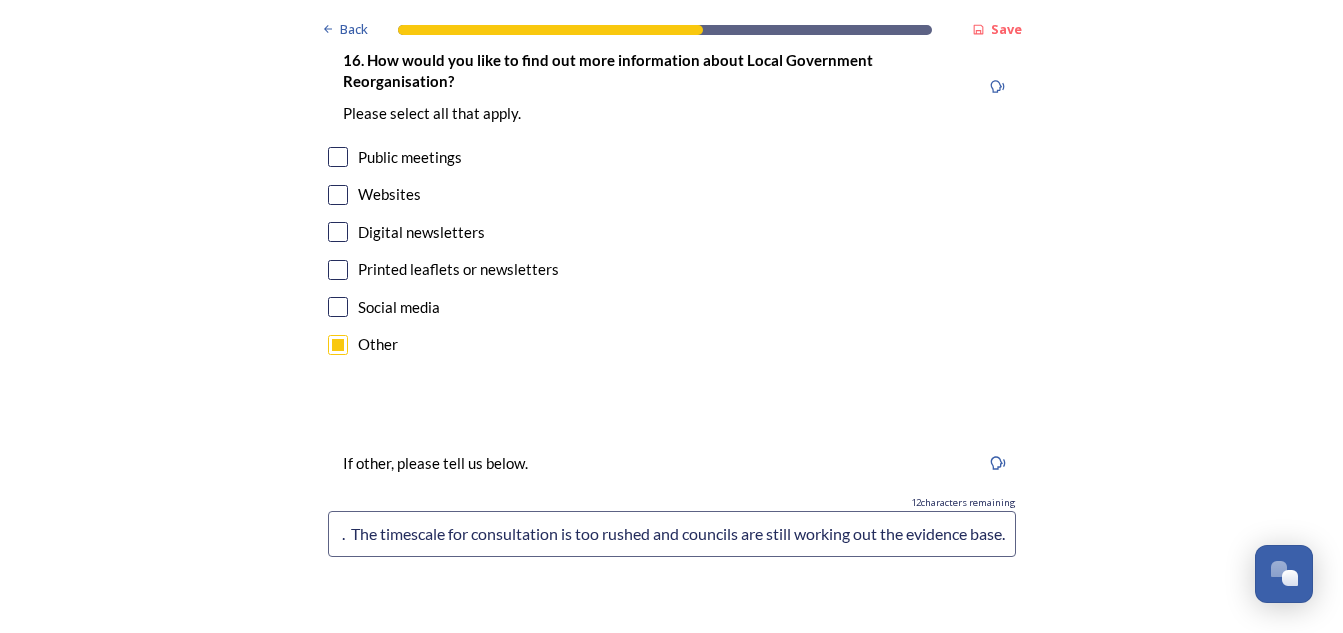 click on "This consultation is not providing the evidence needed, i.e  pros and cons of the different options, for people to make informed choices .  The timescale for consultation is too rushed and councils are still working out the evidence base." at bounding box center [672, 534] 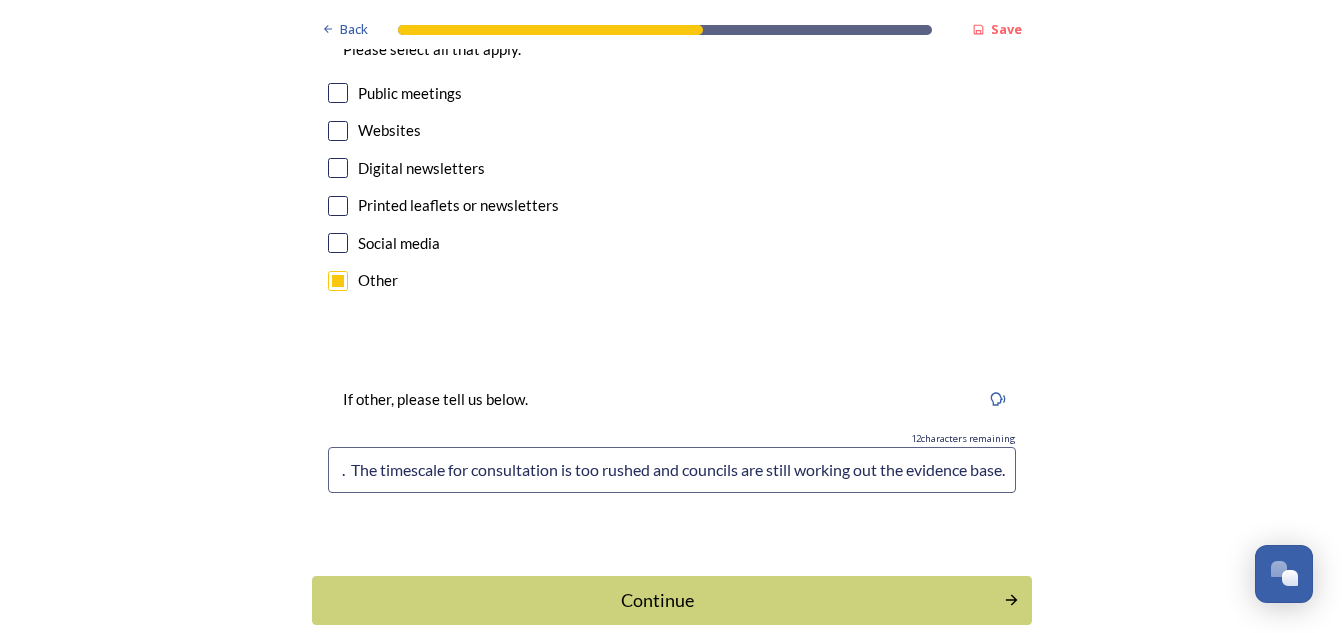 scroll, scrollTop: 6669, scrollLeft: 0, axis: vertical 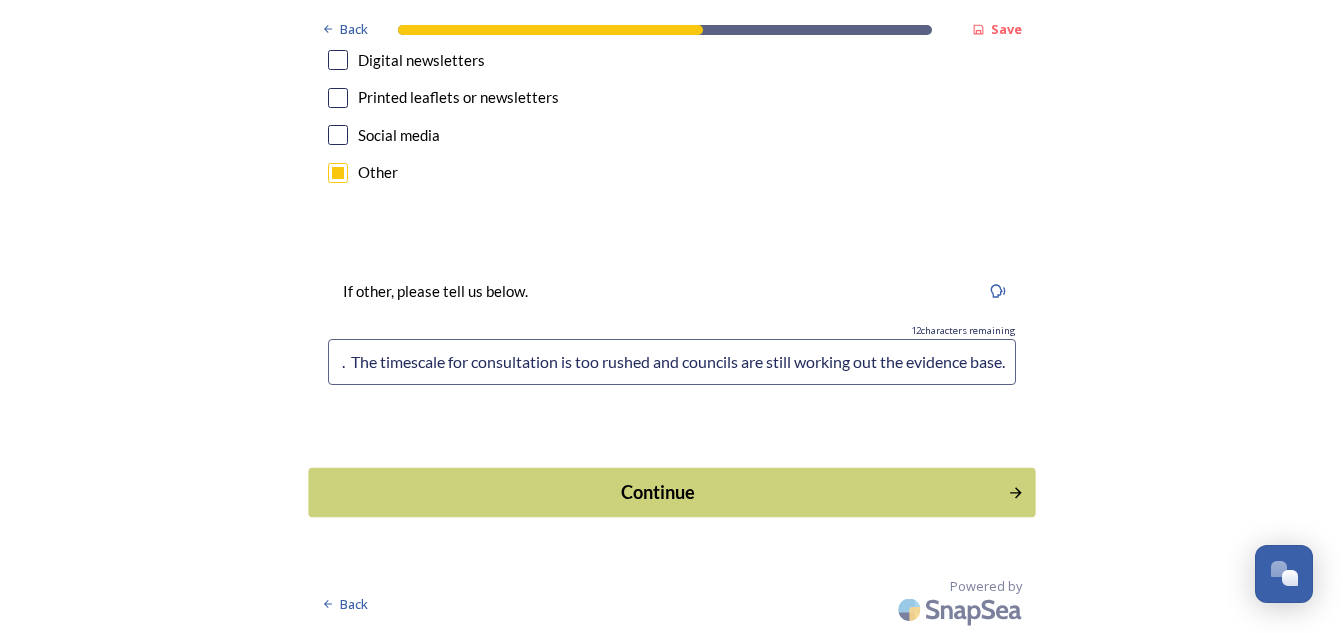 type on "This consultation is not providing the evidence needed, i.e  pros and cons of the different options, for people to make informed choices .  The timescale for consultation is too rushed and councils are still working out the evidence base." 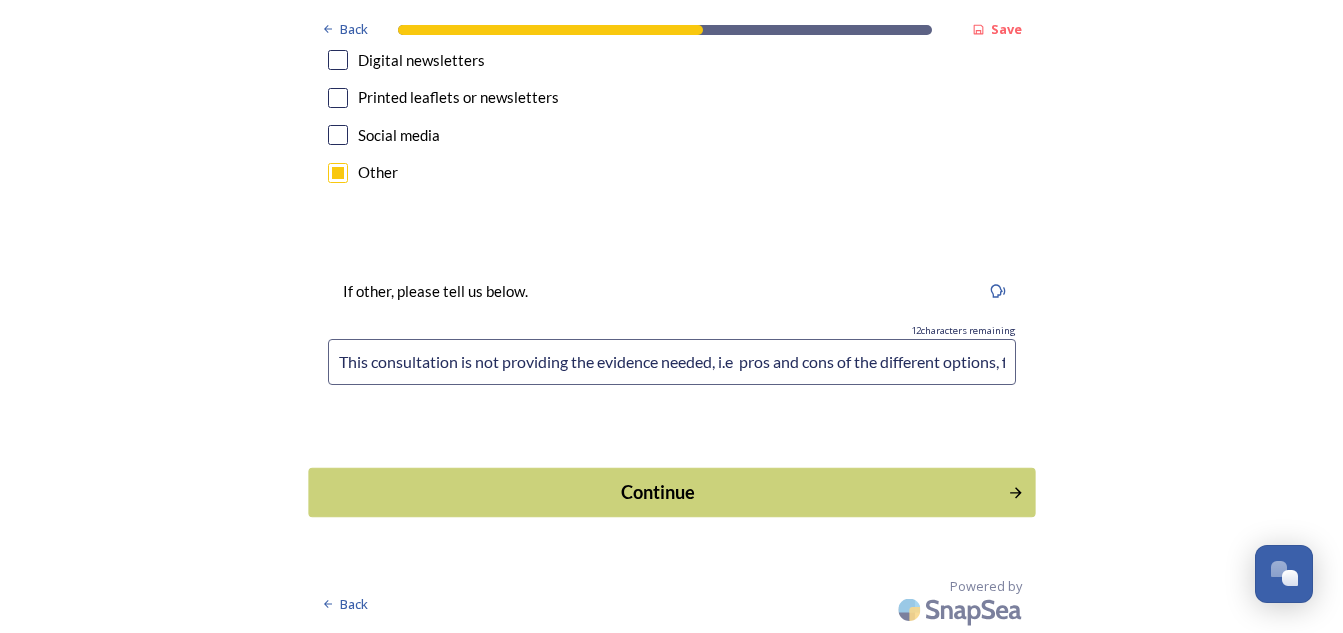 click on "Continue" at bounding box center [657, 492] 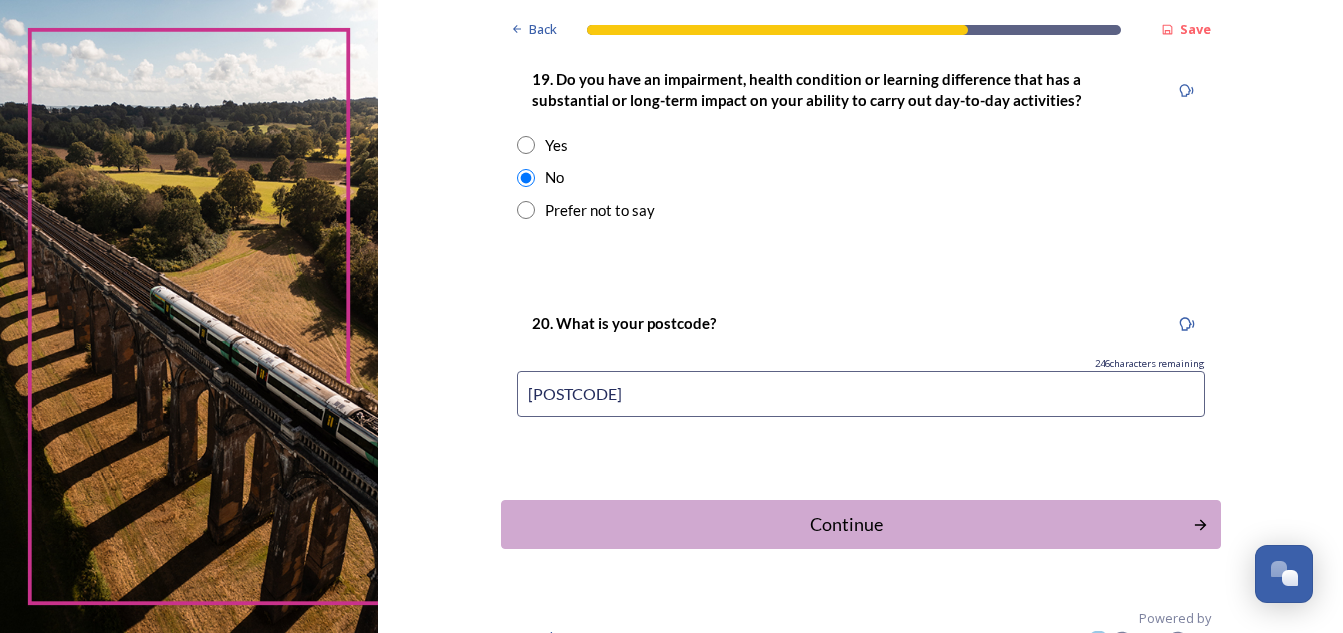scroll, scrollTop: 1097, scrollLeft: 0, axis: vertical 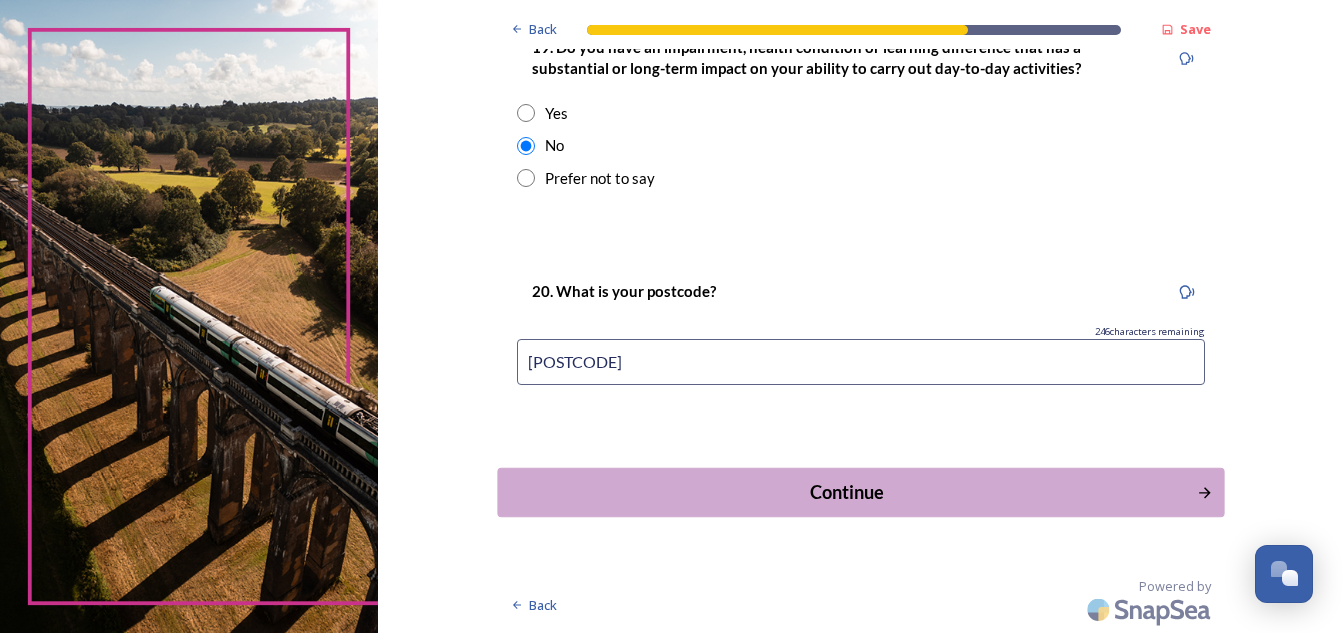 click on "Continue" at bounding box center (846, 492) 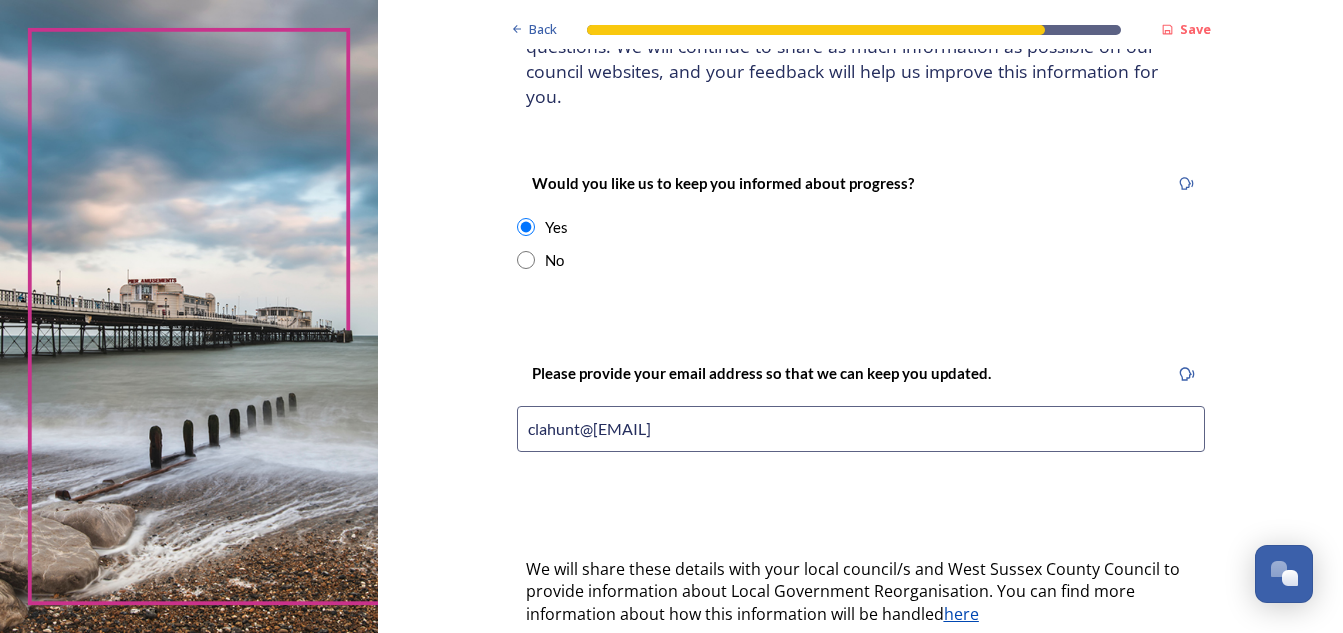 scroll, scrollTop: 223, scrollLeft: 0, axis: vertical 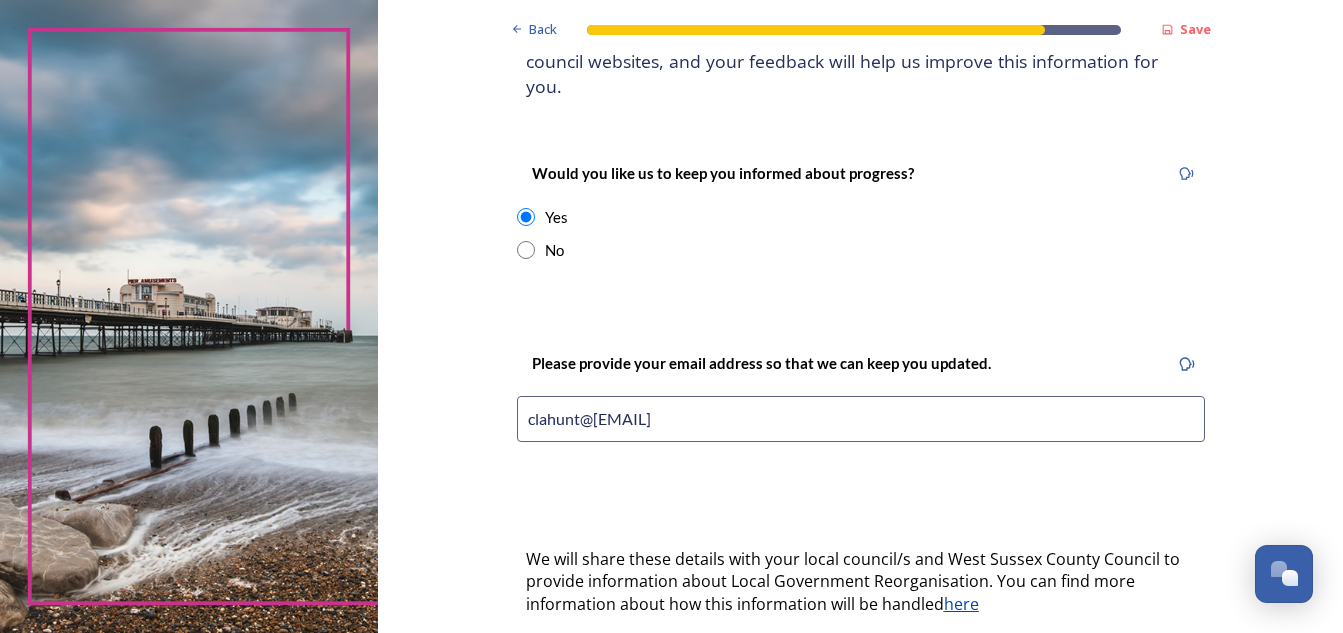 click at bounding box center [526, 250] 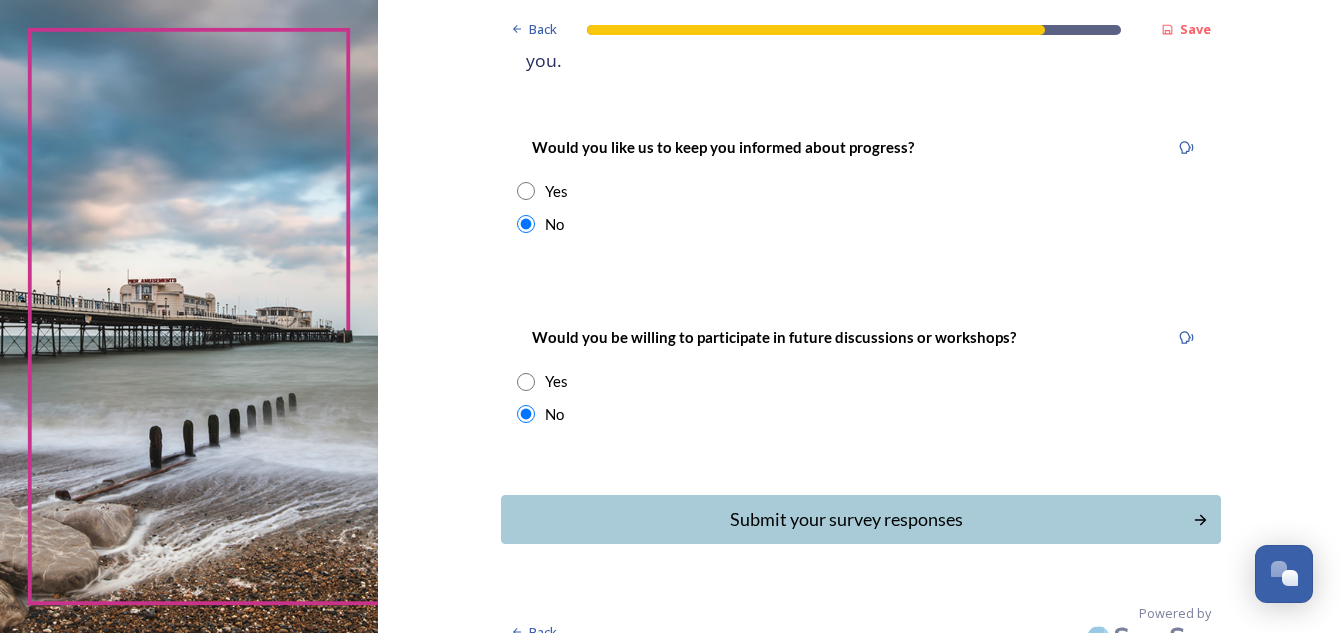 scroll, scrollTop: 251, scrollLeft: 0, axis: vertical 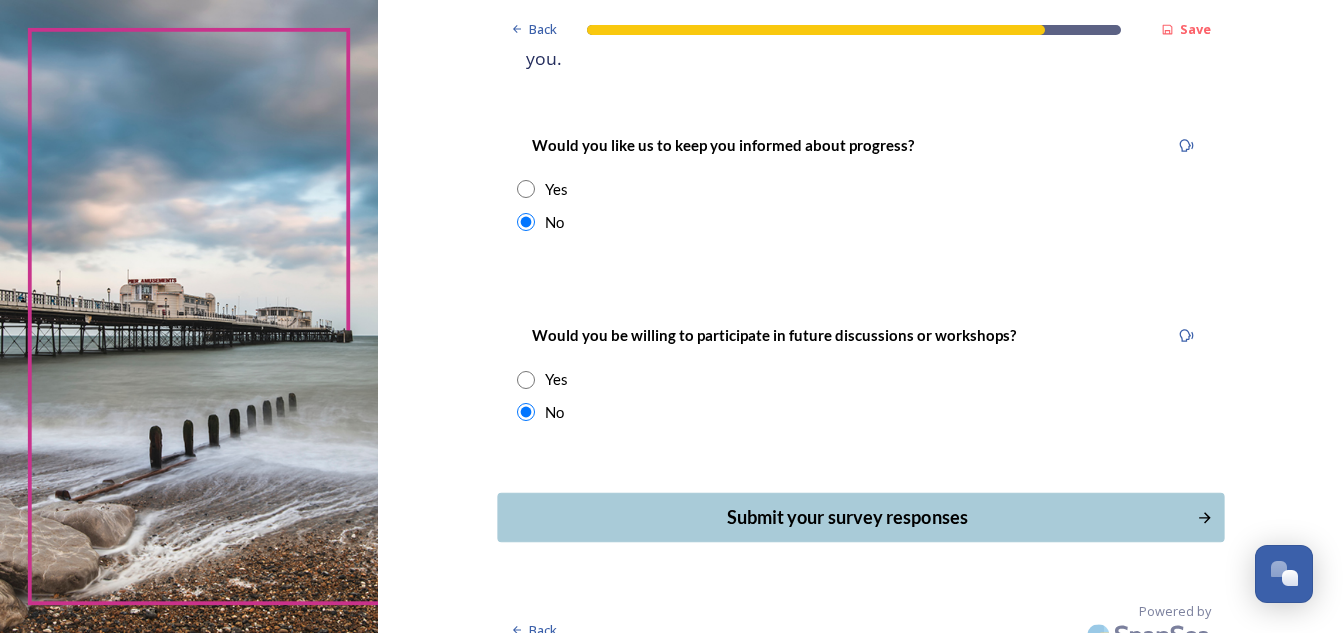 click on "Submit your survey responses" at bounding box center (846, 517) 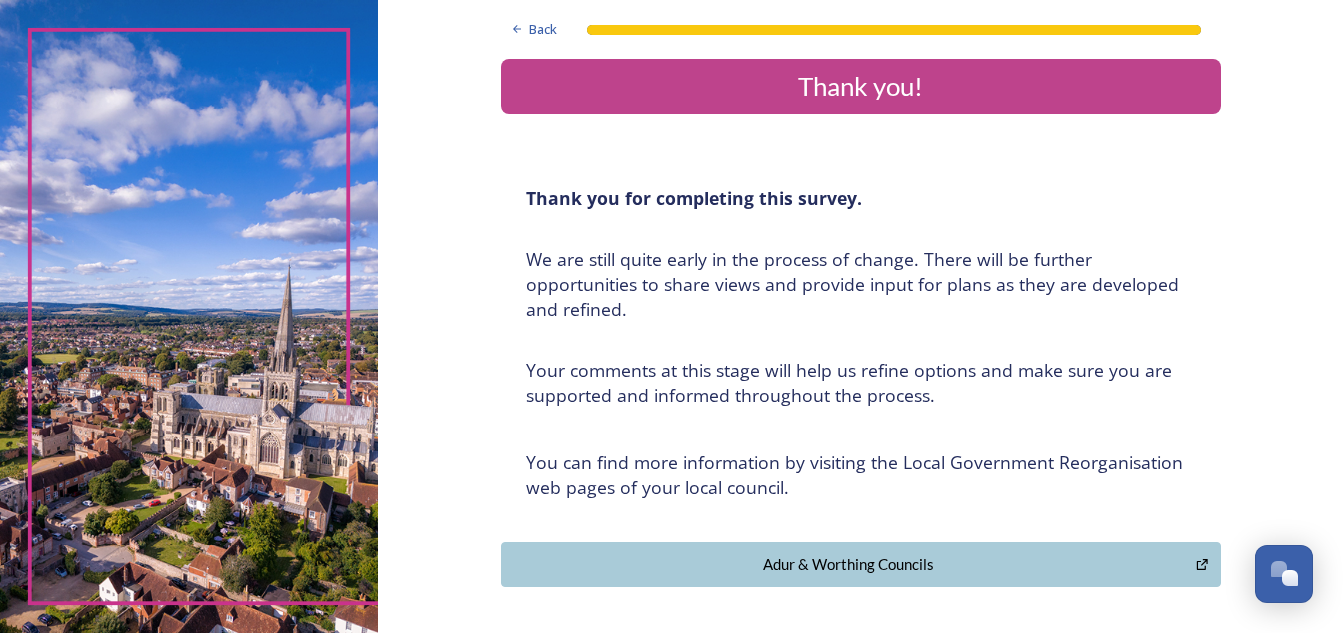 scroll, scrollTop: 0, scrollLeft: 0, axis: both 